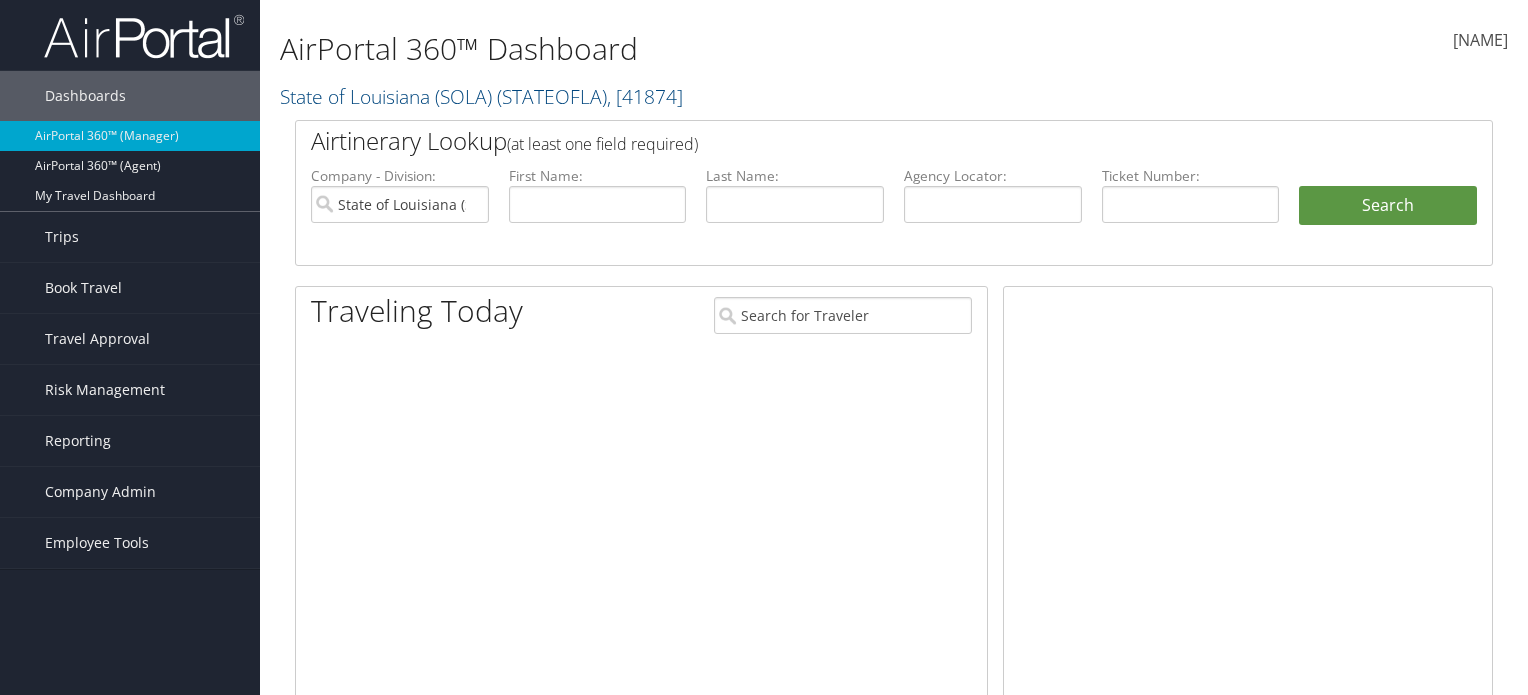 scroll, scrollTop: 0, scrollLeft: 0, axis: both 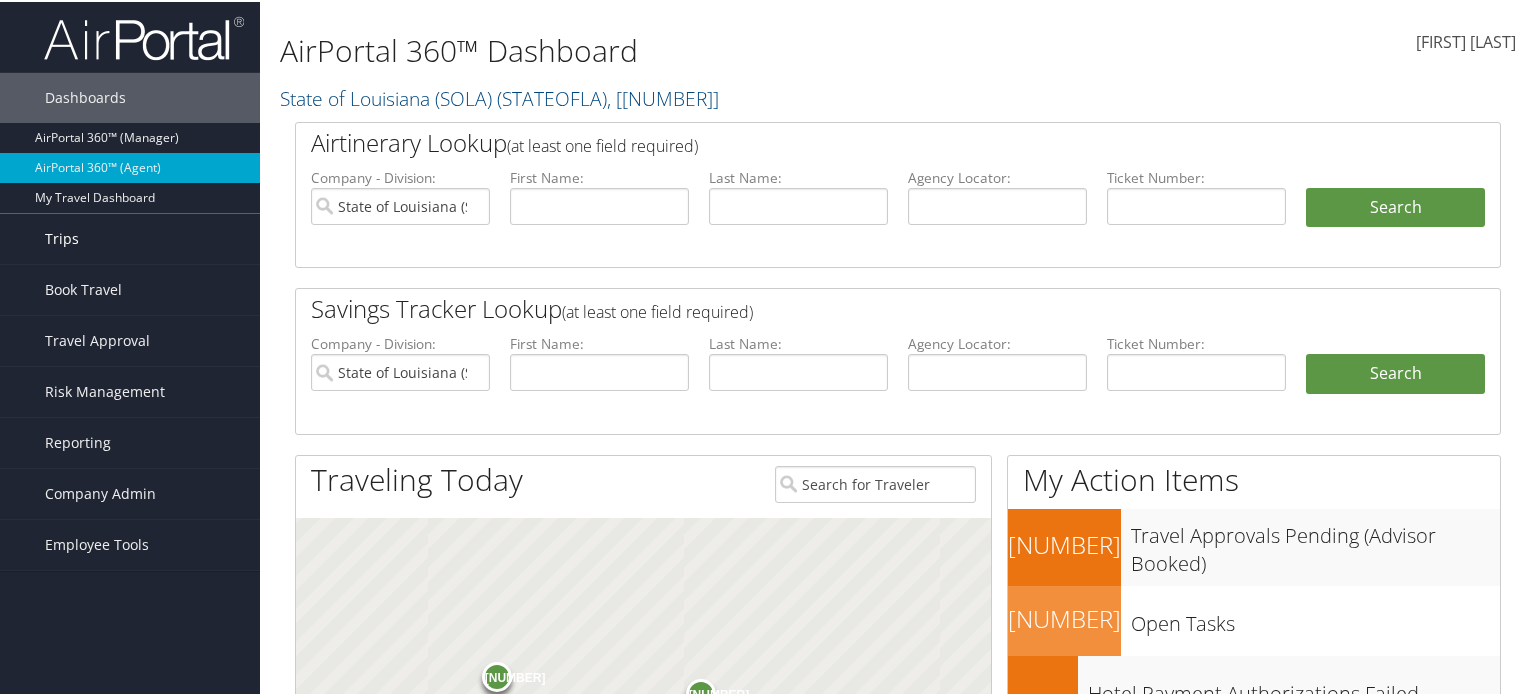 click on "Trips" at bounding box center [130, 237] 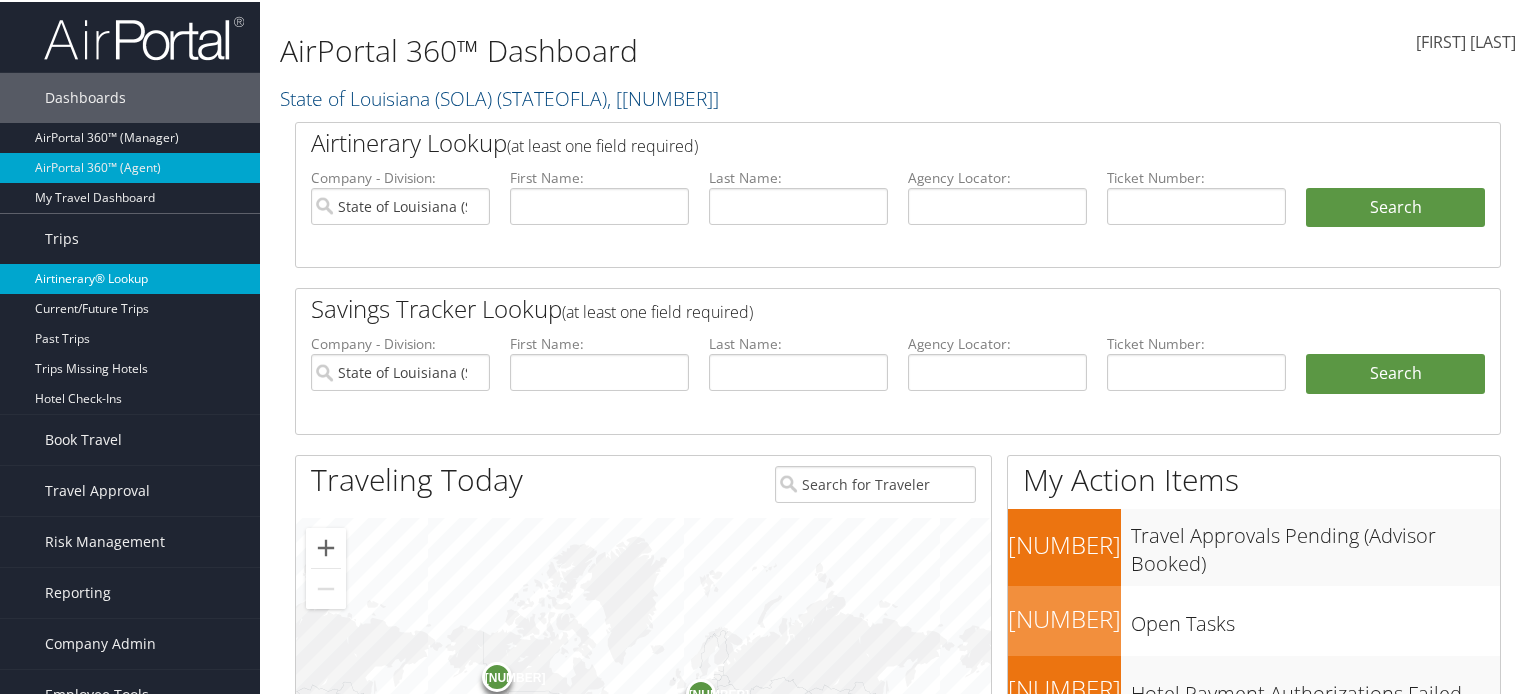 click on "Airtinerary® Lookup" at bounding box center [130, 277] 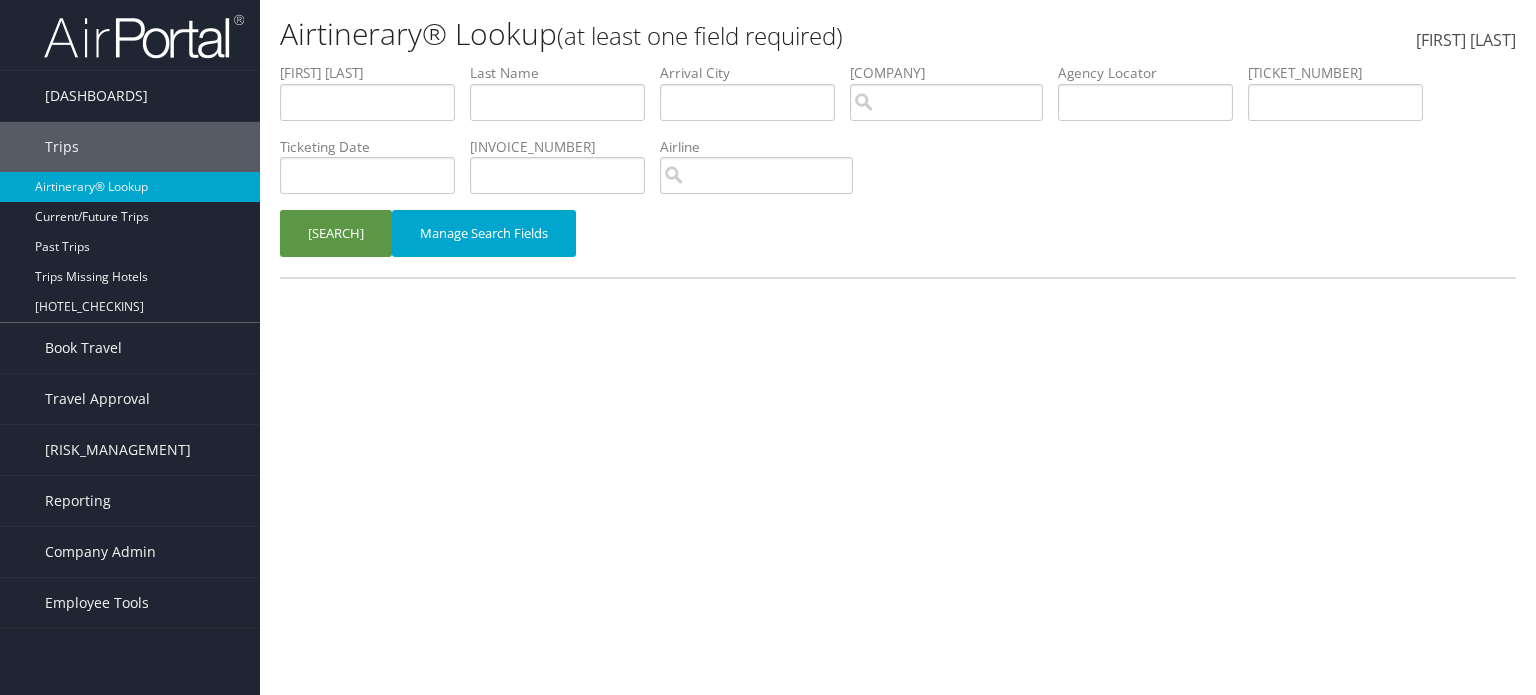 scroll, scrollTop: 0, scrollLeft: 0, axis: both 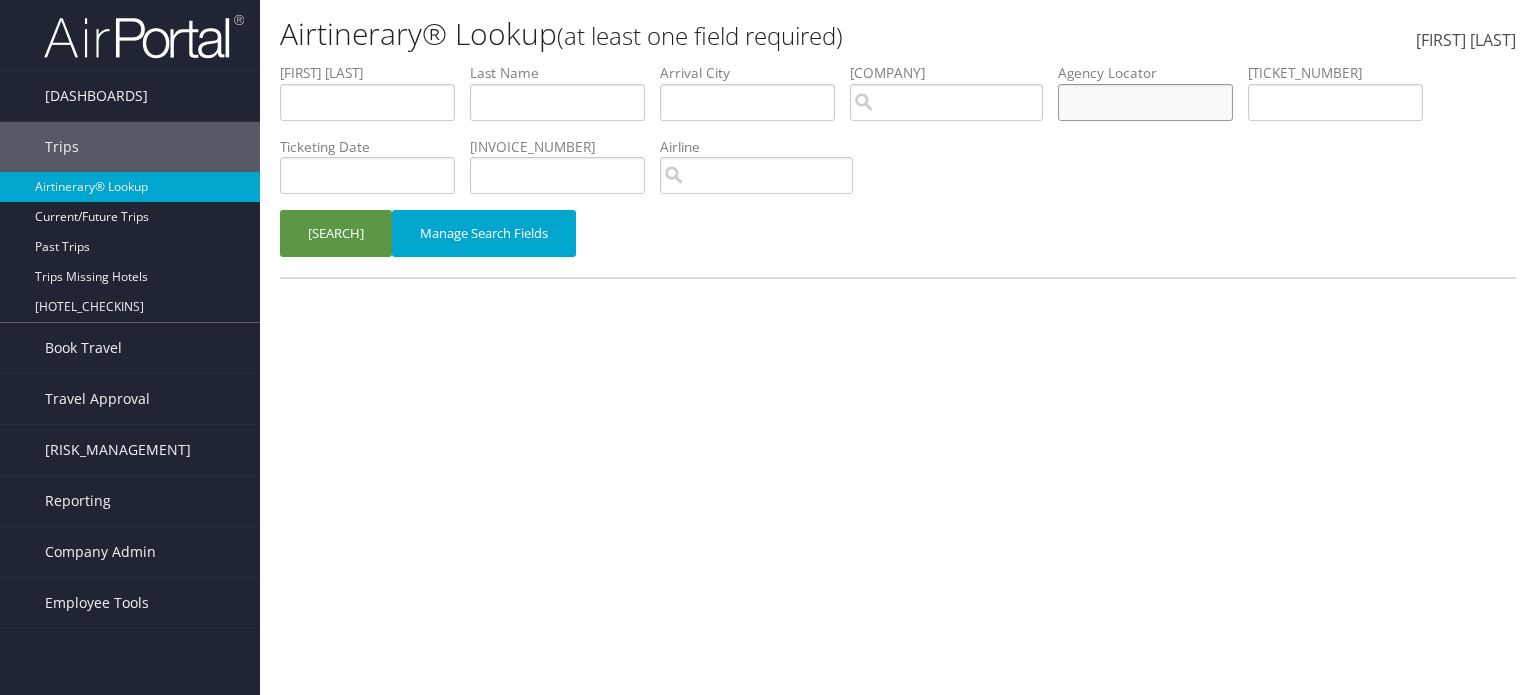 click at bounding box center (367, 102) 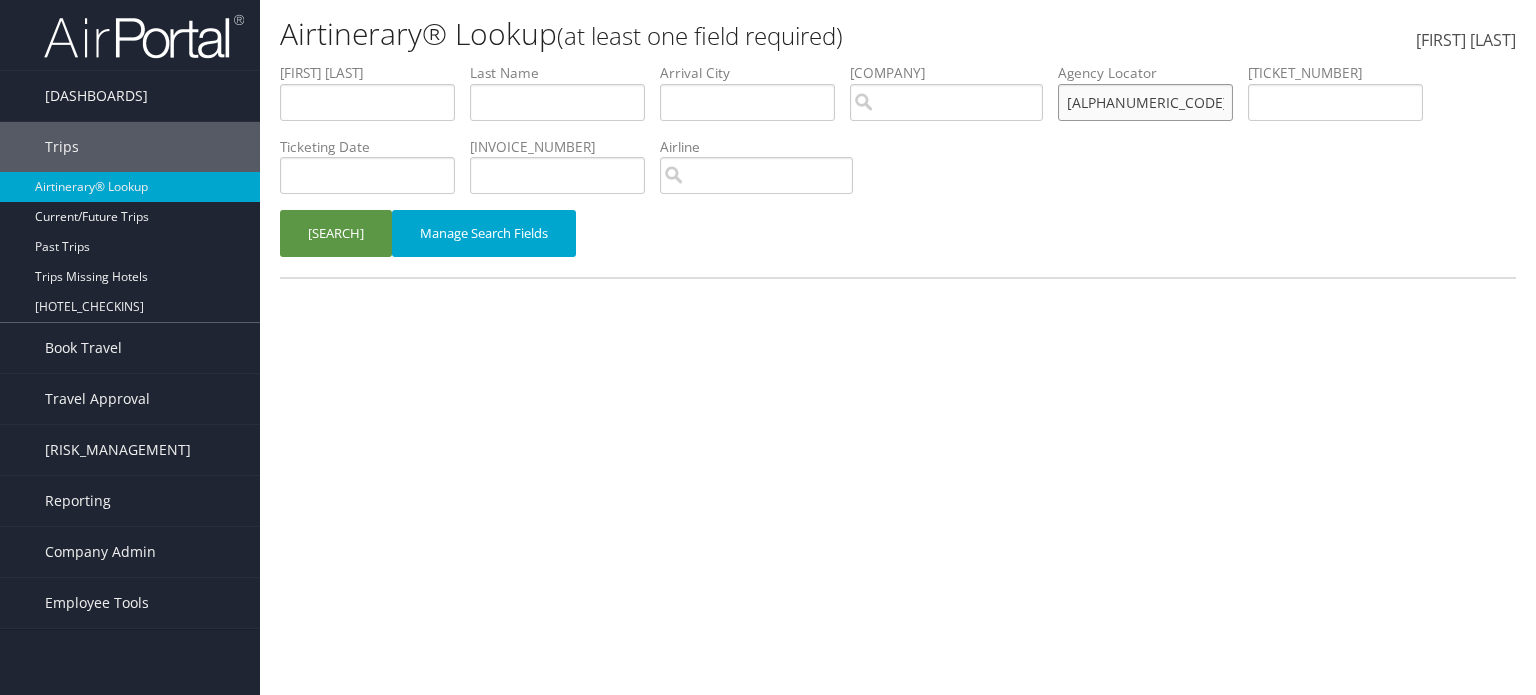 type on "CG4RZ3" 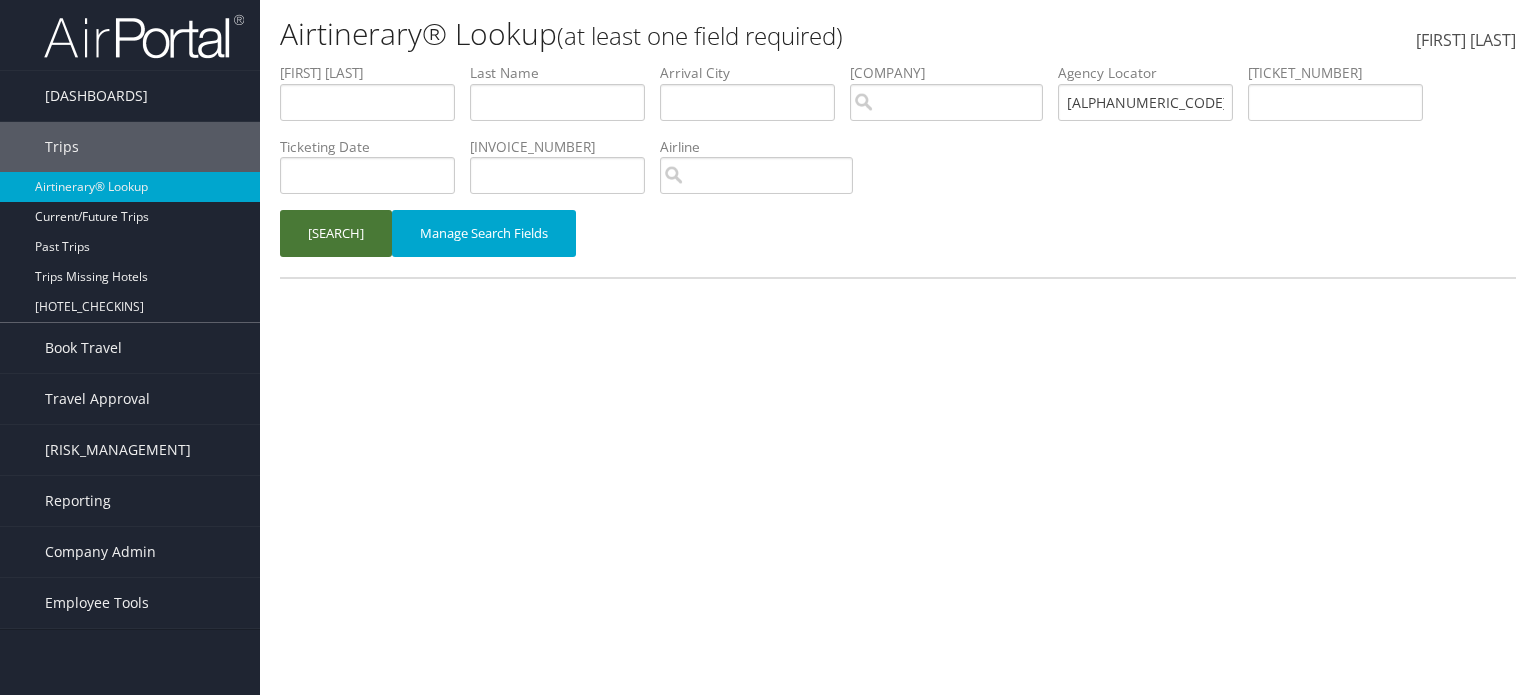click on "Search" at bounding box center (336, 233) 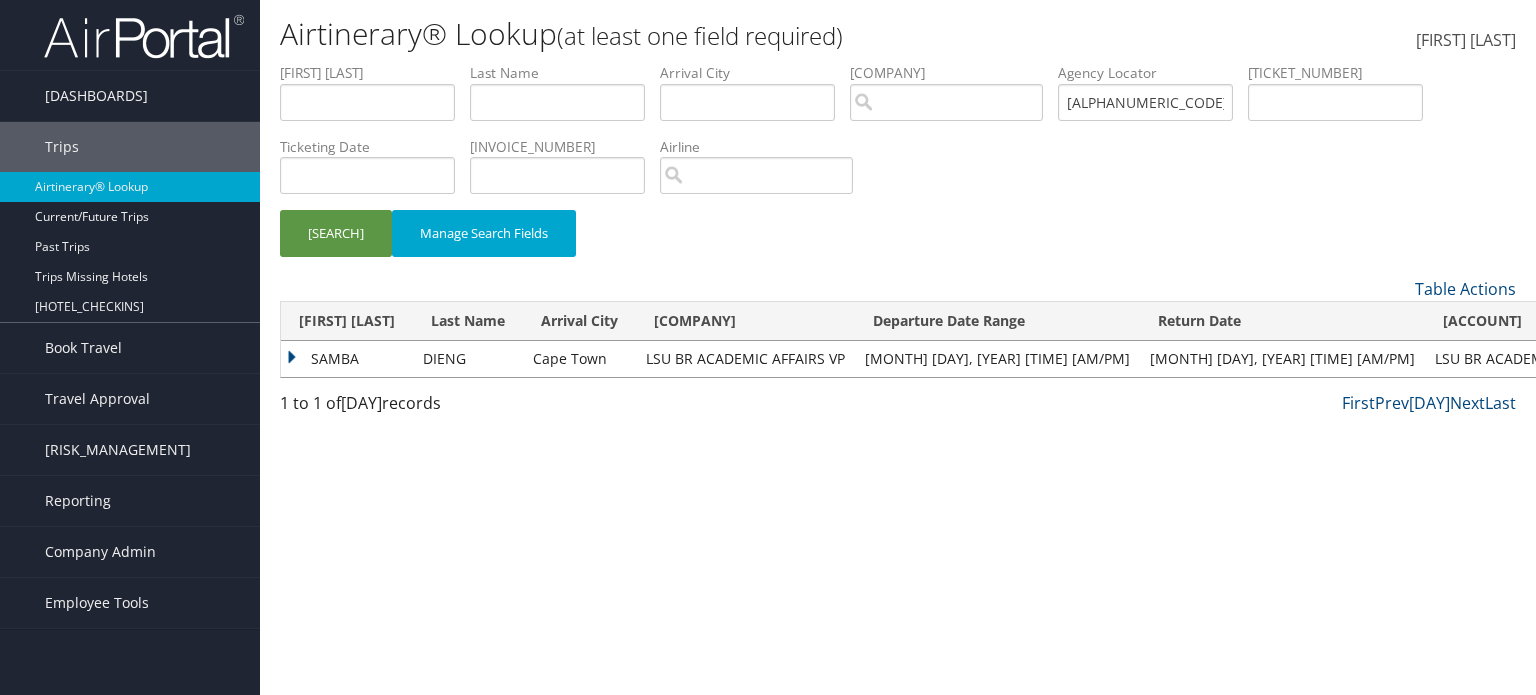 click on "SAMBA" at bounding box center [347, 359] 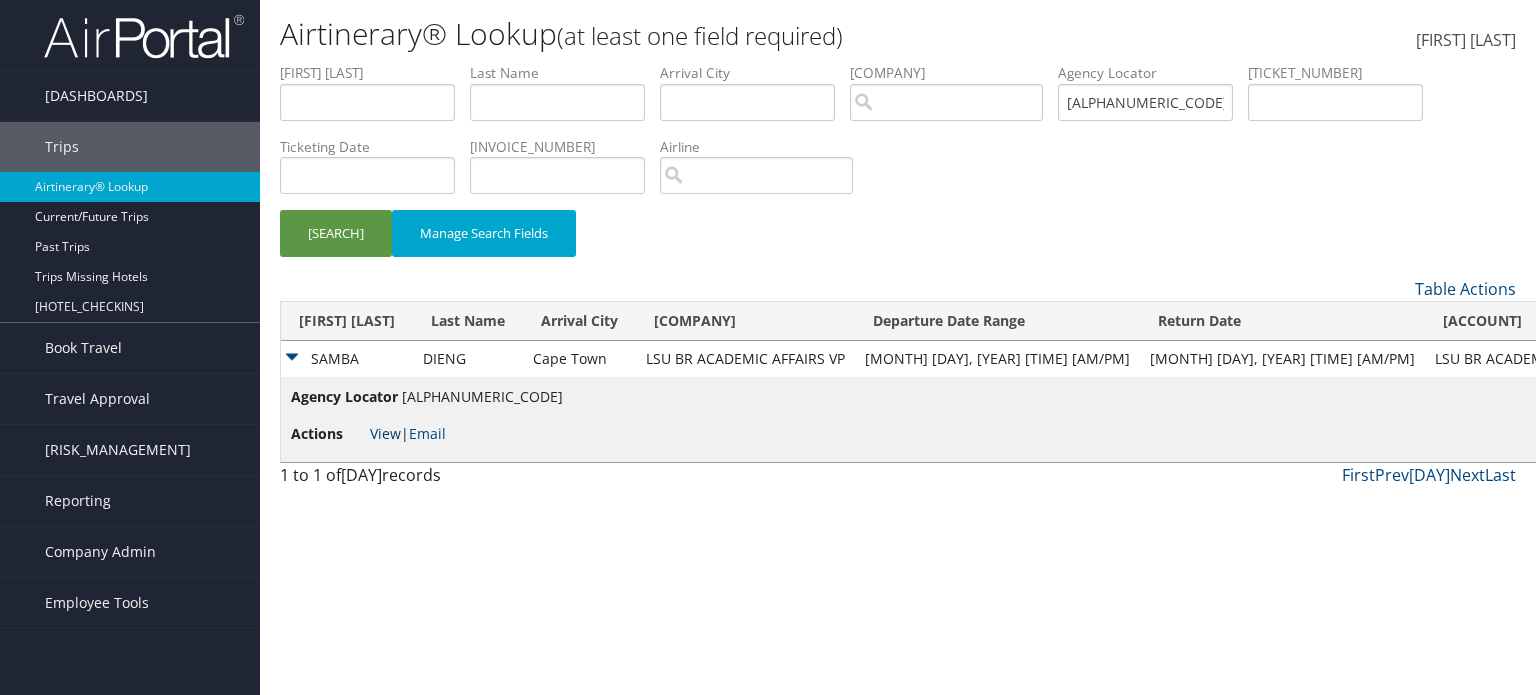 click on "View" at bounding box center (385, 433) 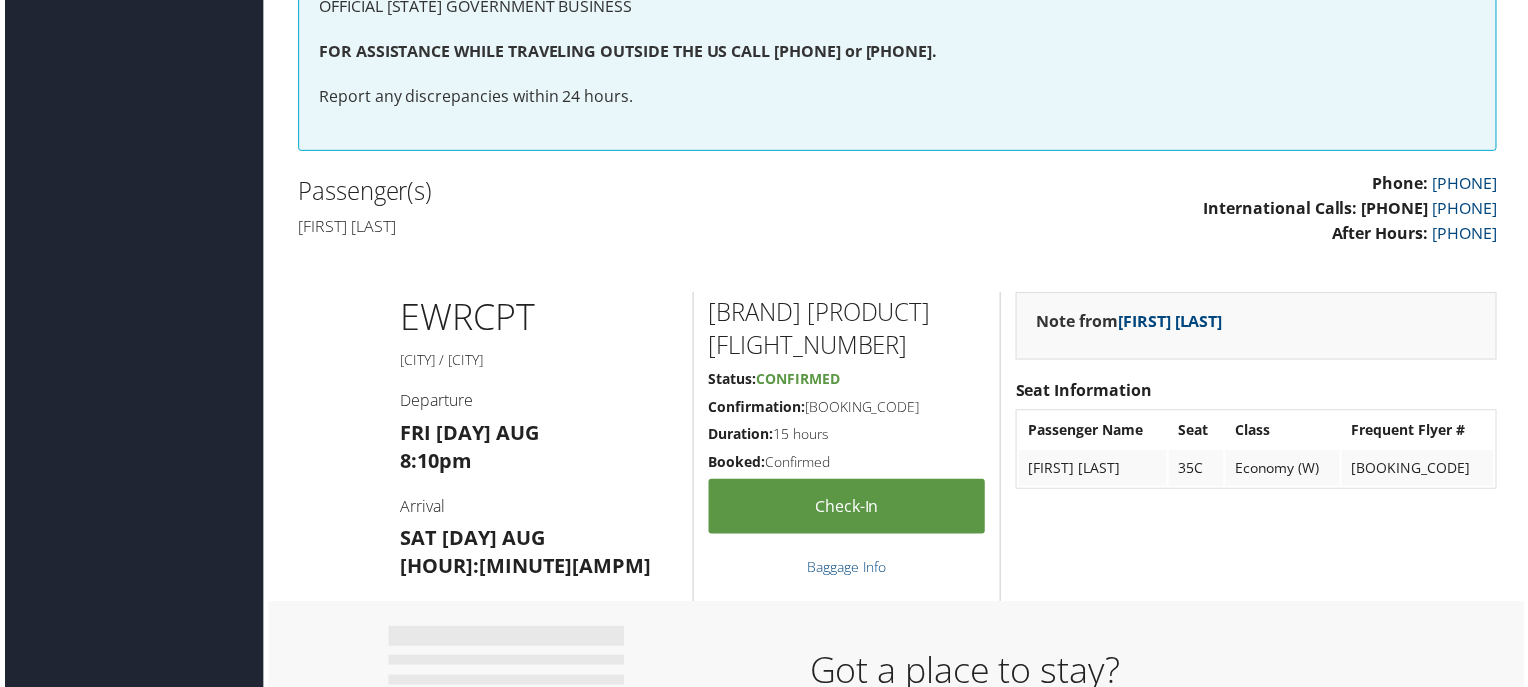 scroll, scrollTop: 0, scrollLeft: 0, axis: both 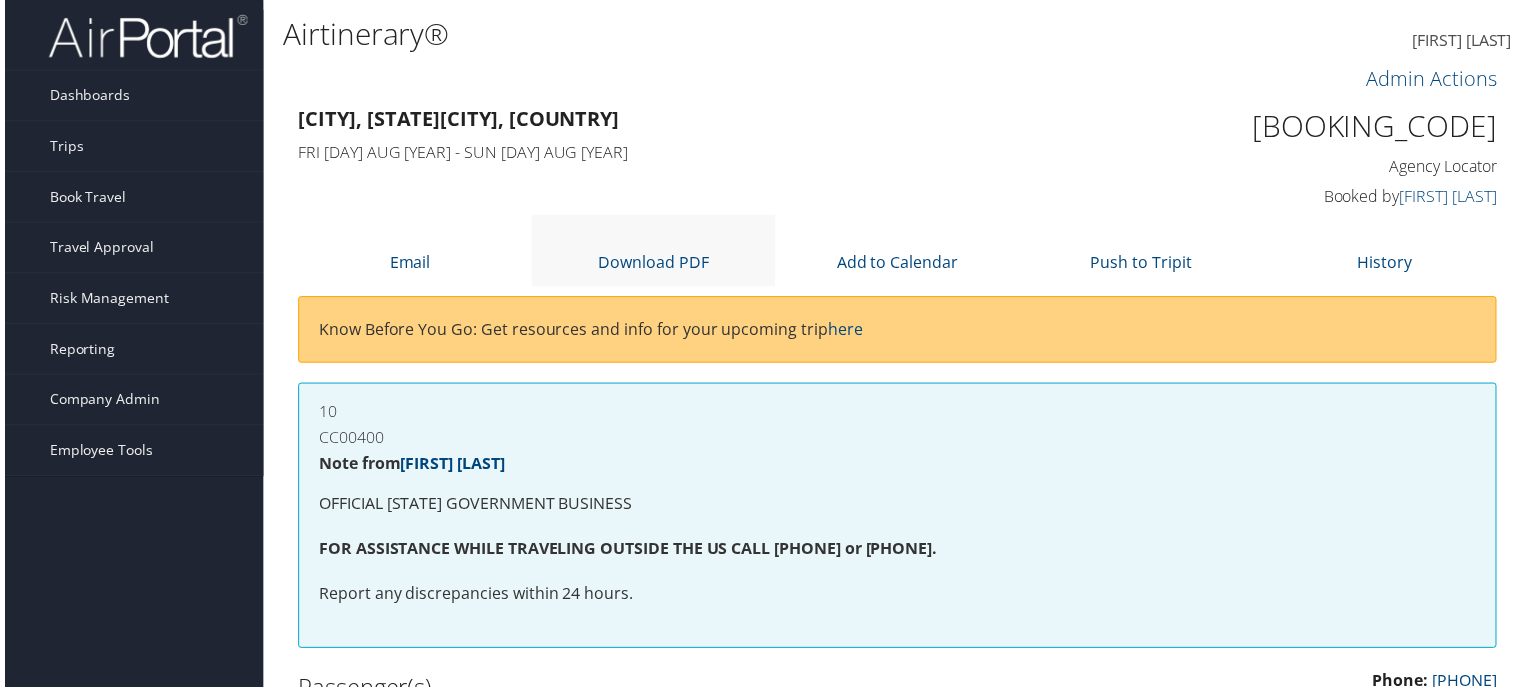 click on "Download PDF" at bounding box center (652, 251) 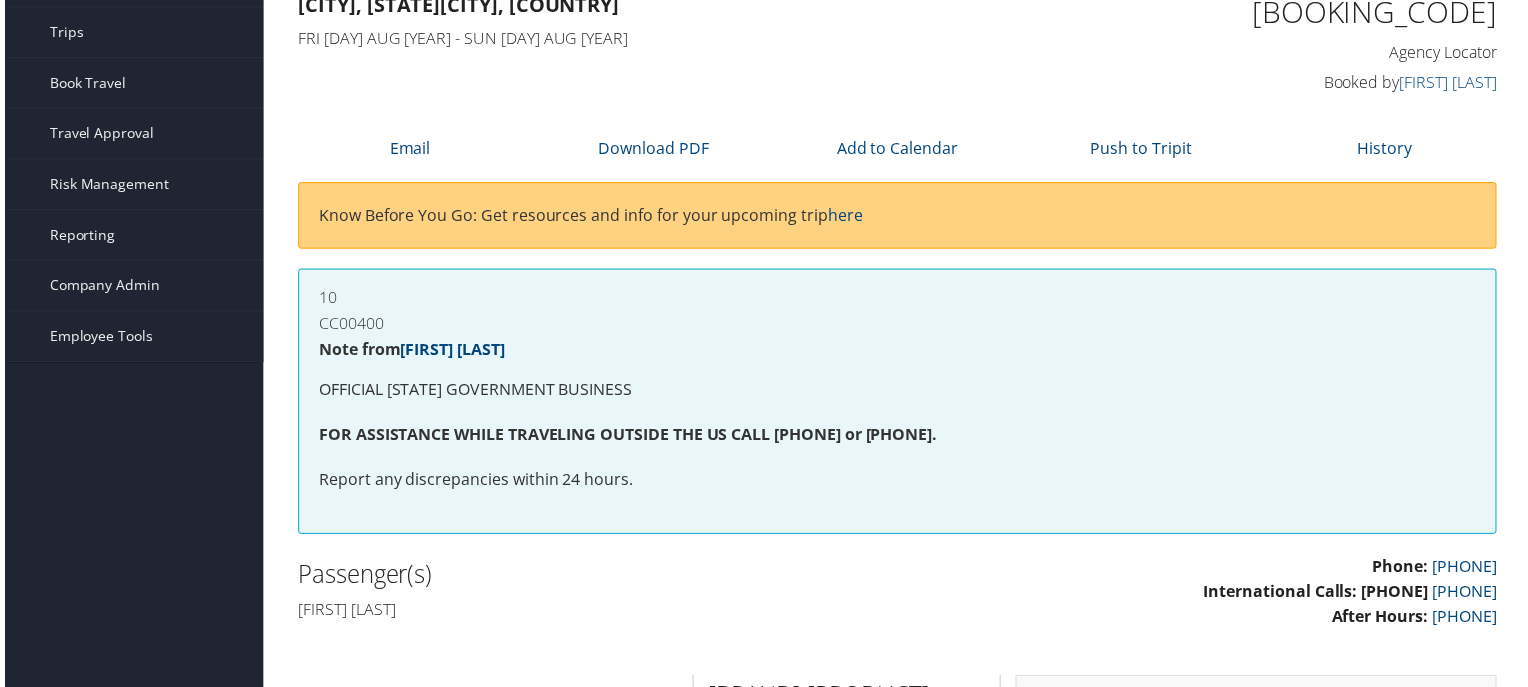 scroll, scrollTop: 0, scrollLeft: 0, axis: both 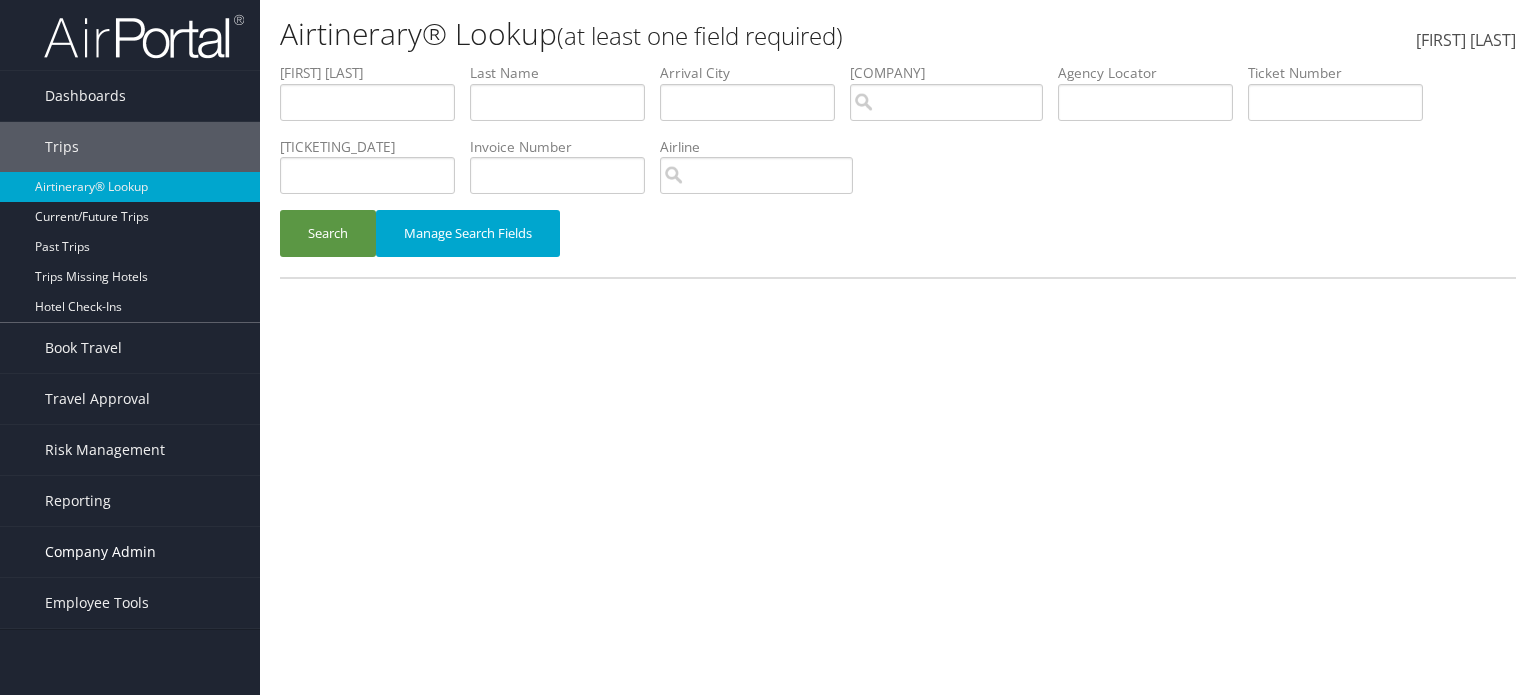 click on "Company Admin" at bounding box center [100, 552] 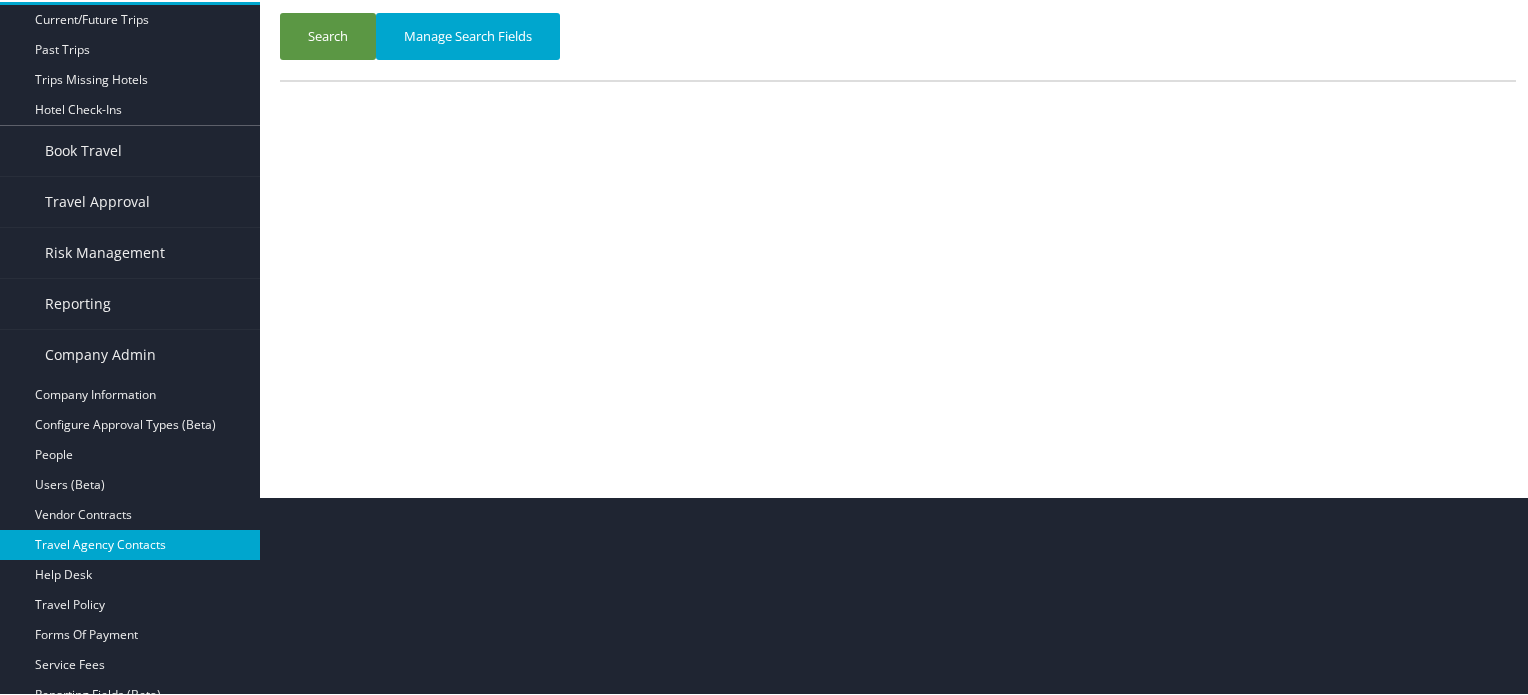 scroll, scrollTop: 200, scrollLeft: 0, axis: vertical 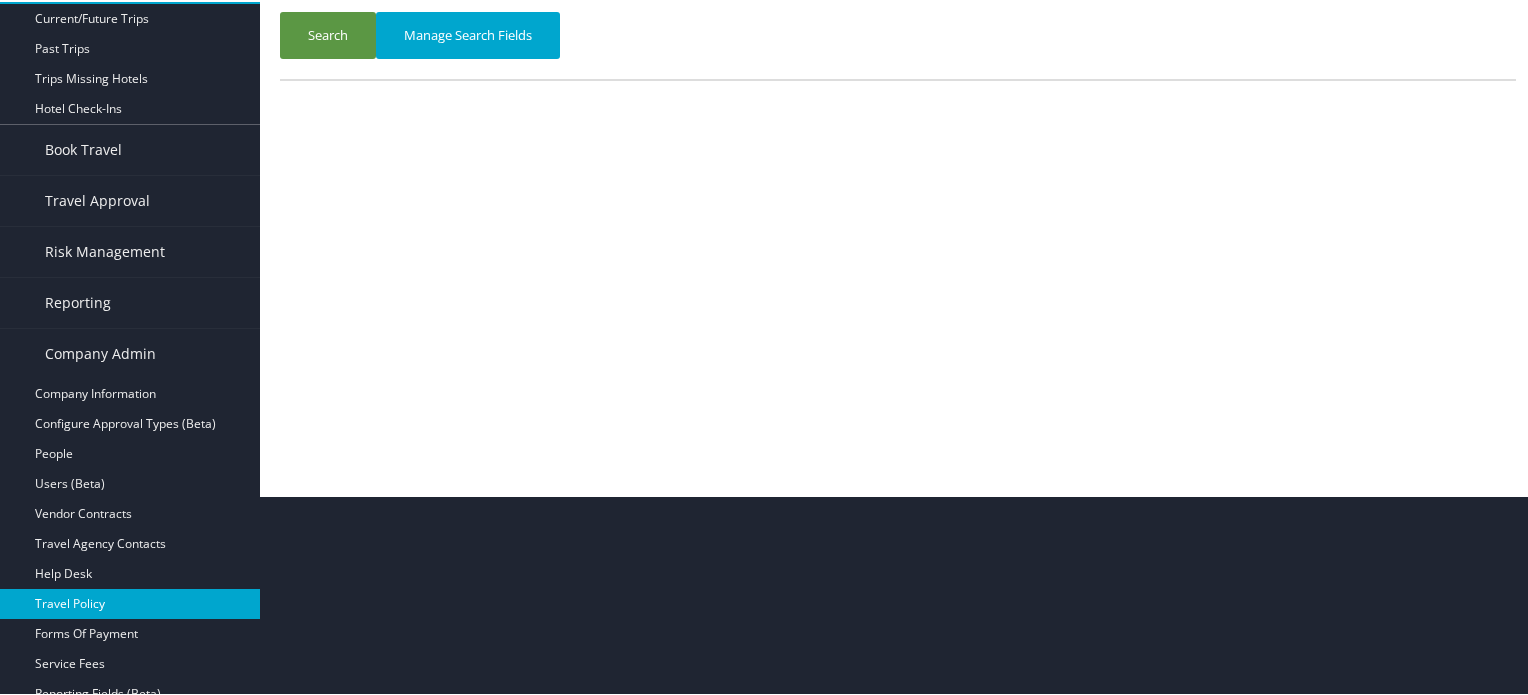 click on "Travel Policy" at bounding box center (130, 602) 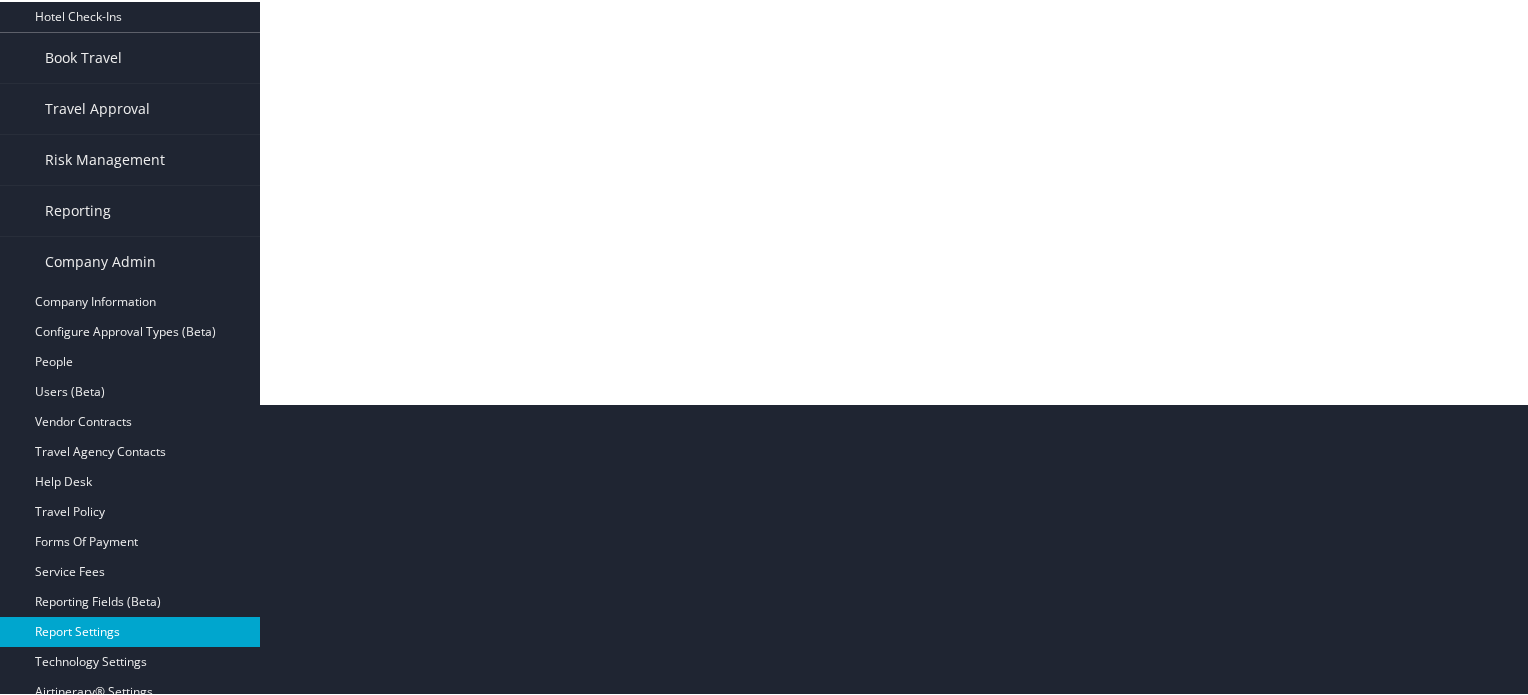 scroll, scrollTop: 300, scrollLeft: 0, axis: vertical 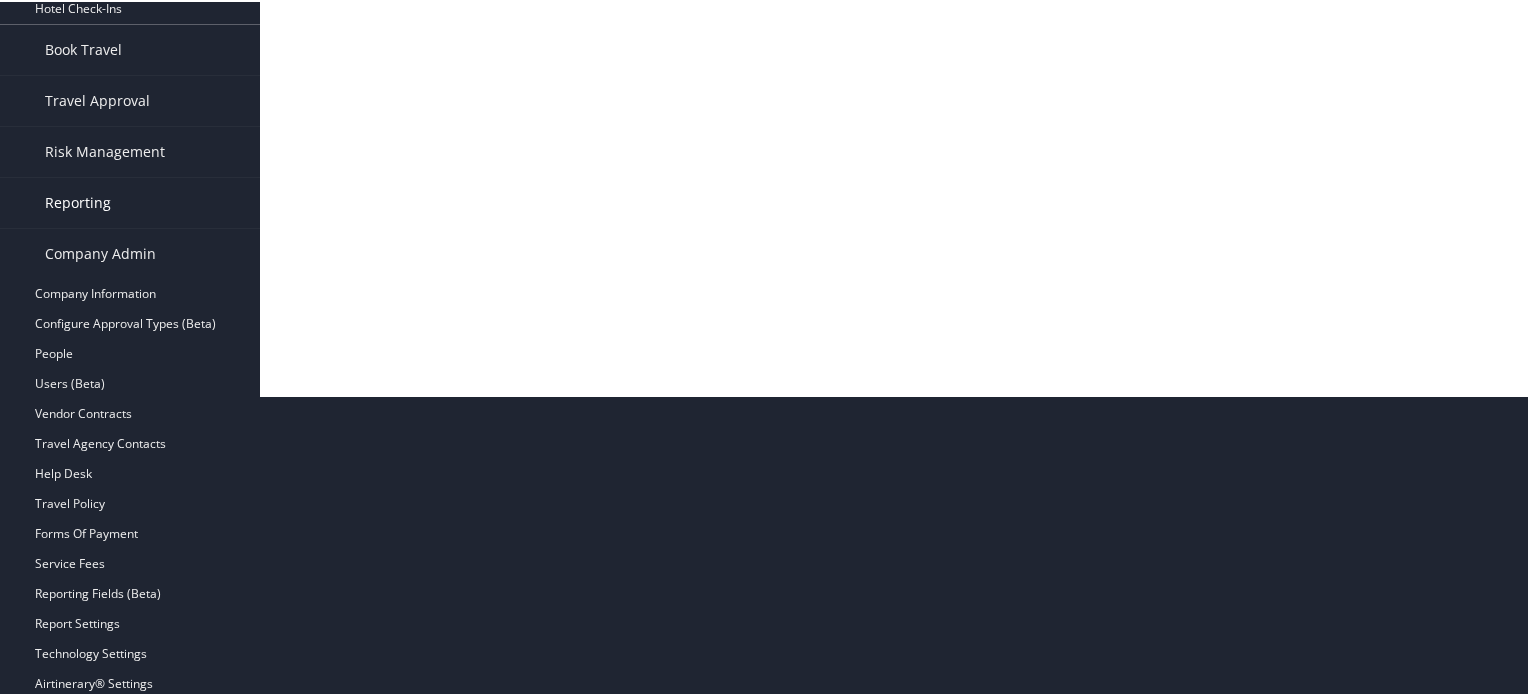 click on "Reporting" at bounding box center (78, 201) 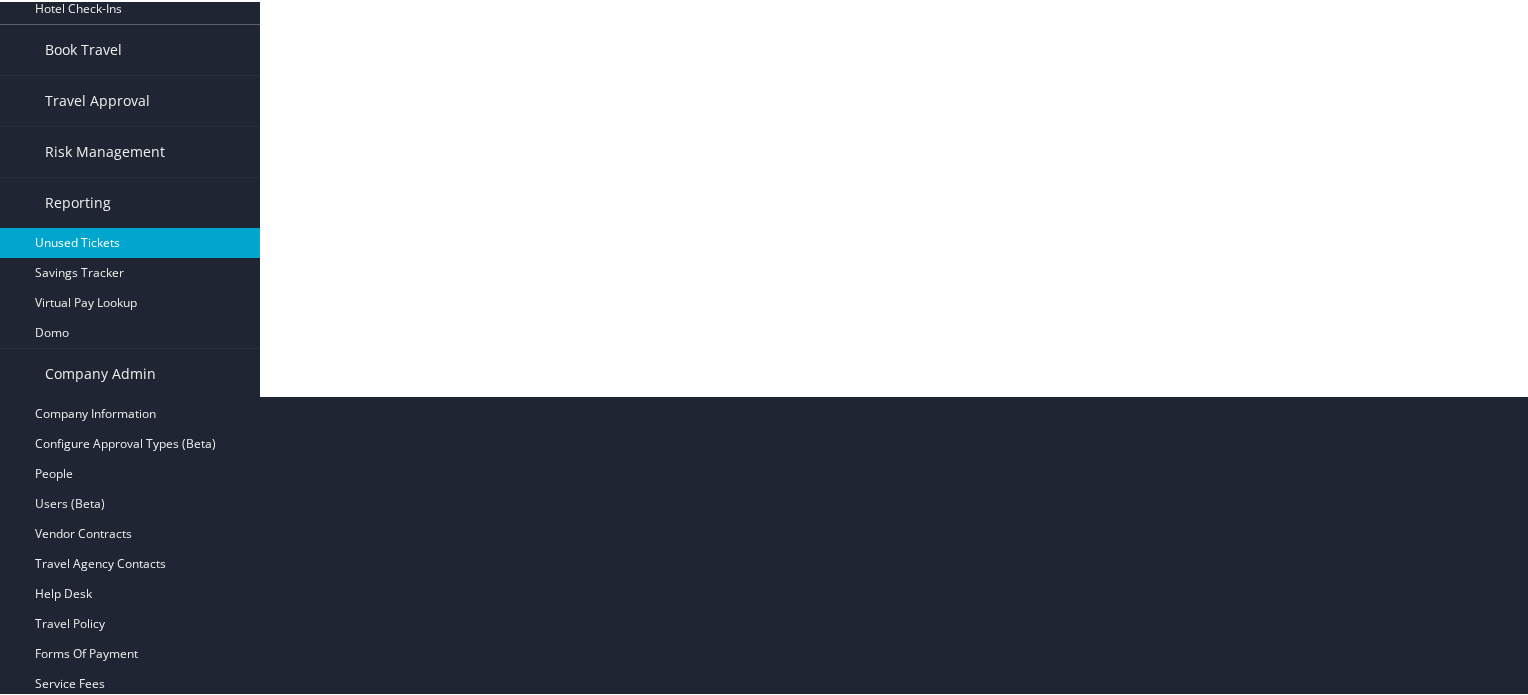 click on "Unused Tickets" at bounding box center (130, 241) 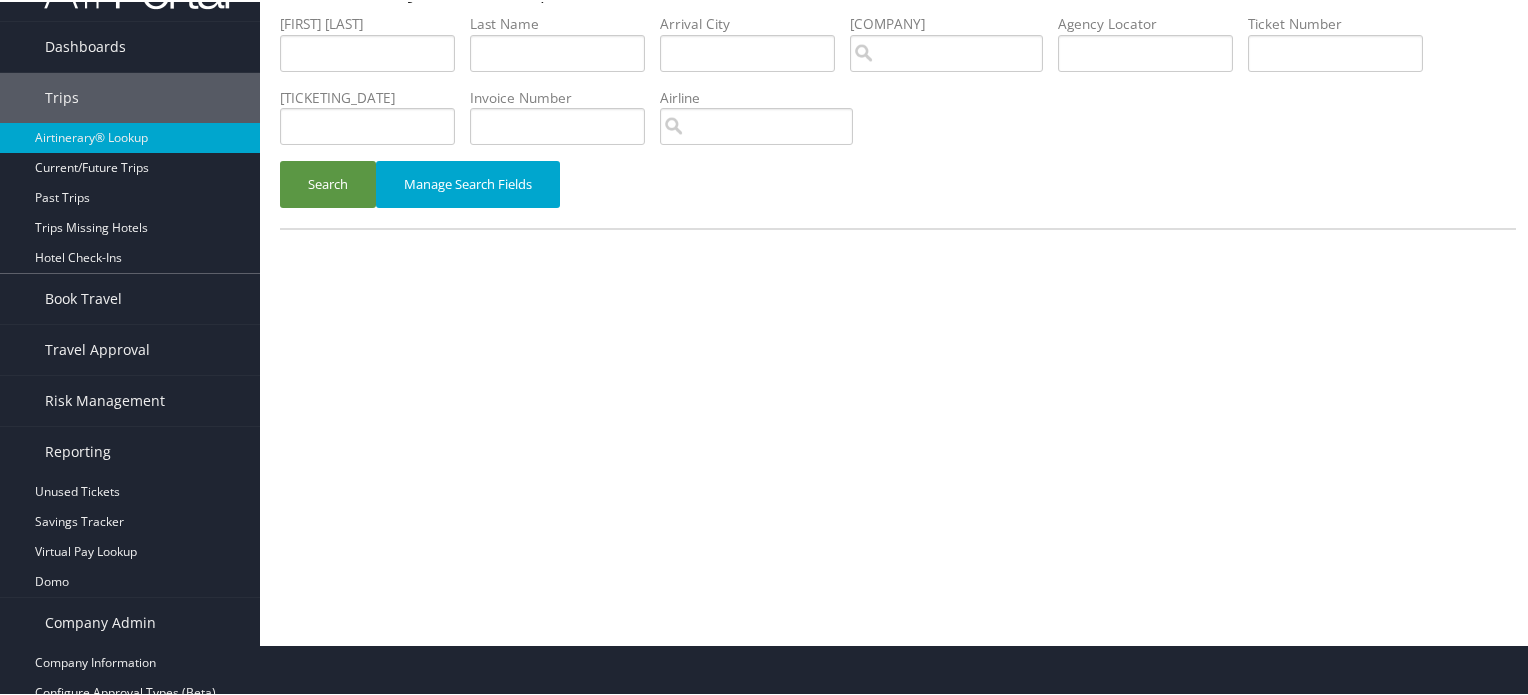 scroll, scrollTop: 0, scrollLeft: 0, axis: both 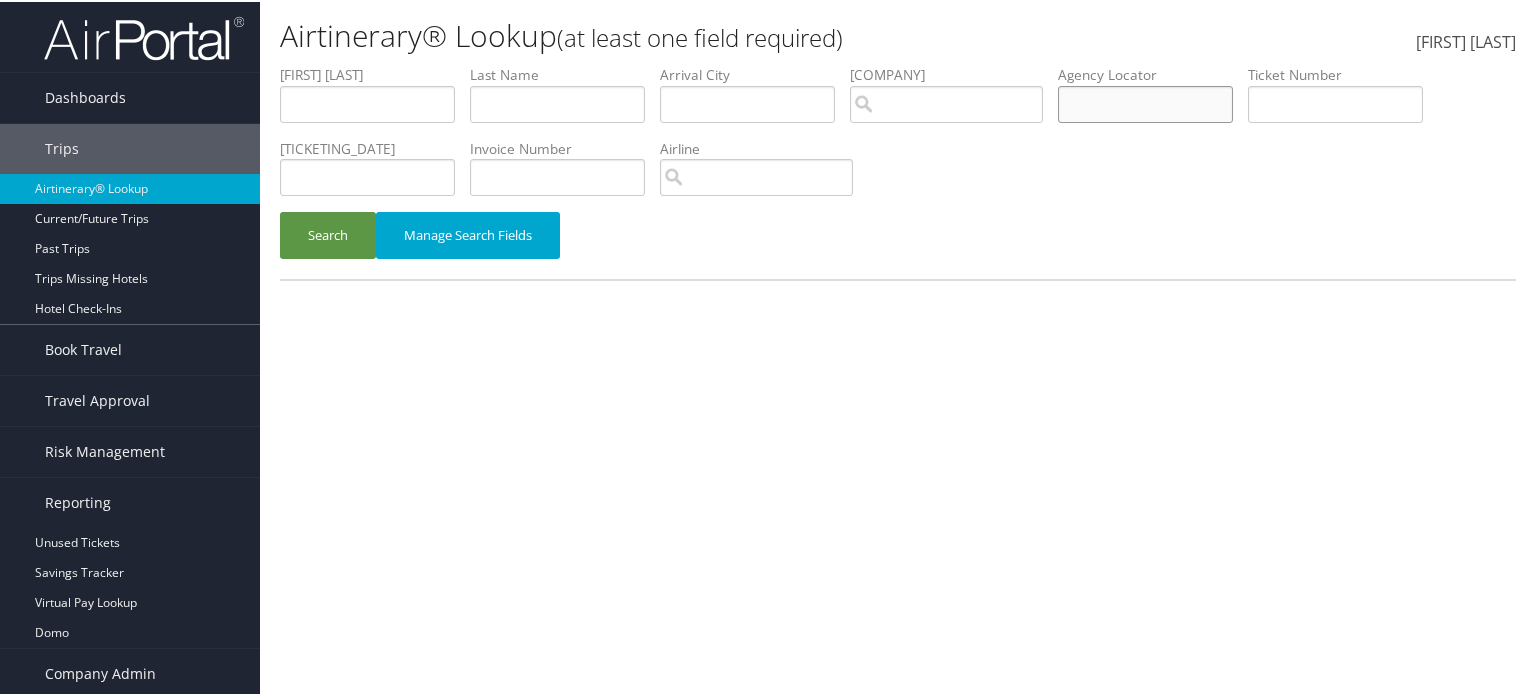 click at bounding box center (367, 102) 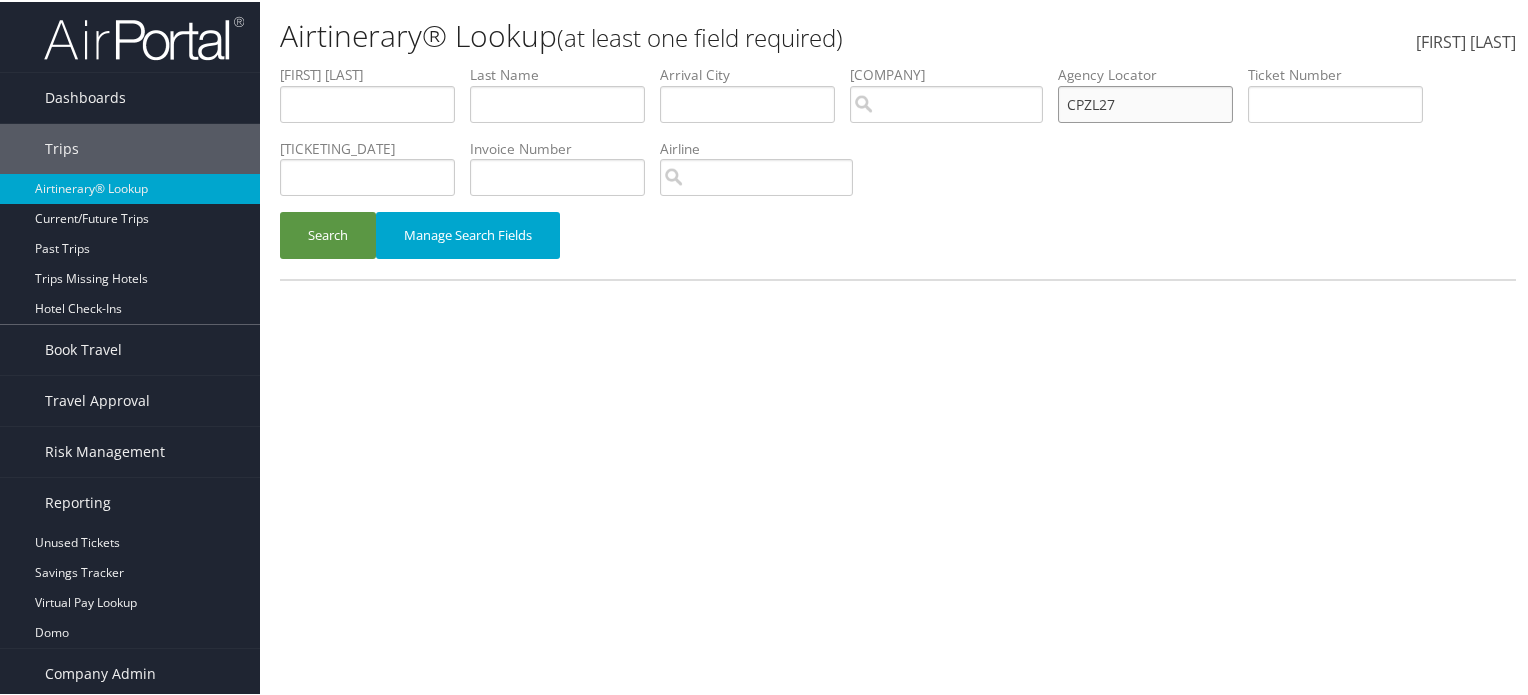type on "CPZL27" 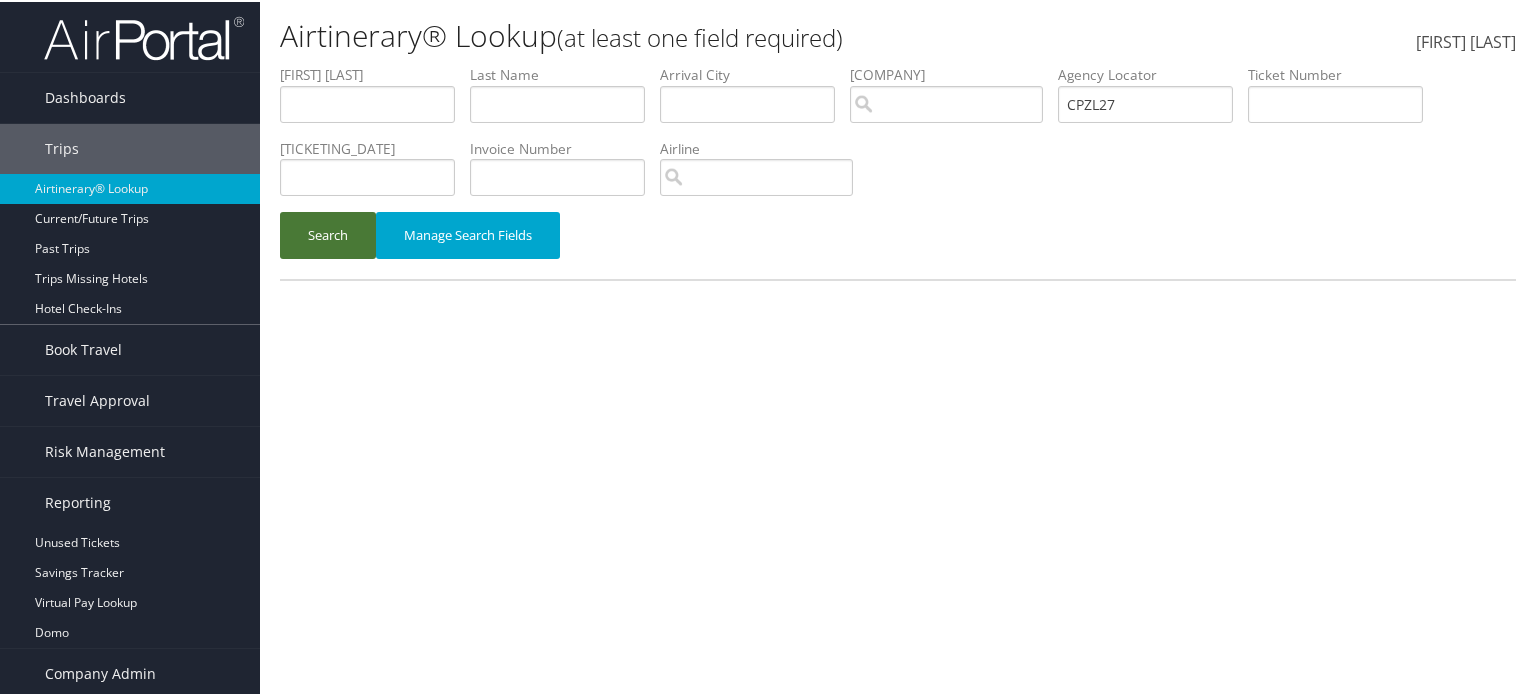 click on "Search" at bounding box center [328, 233] 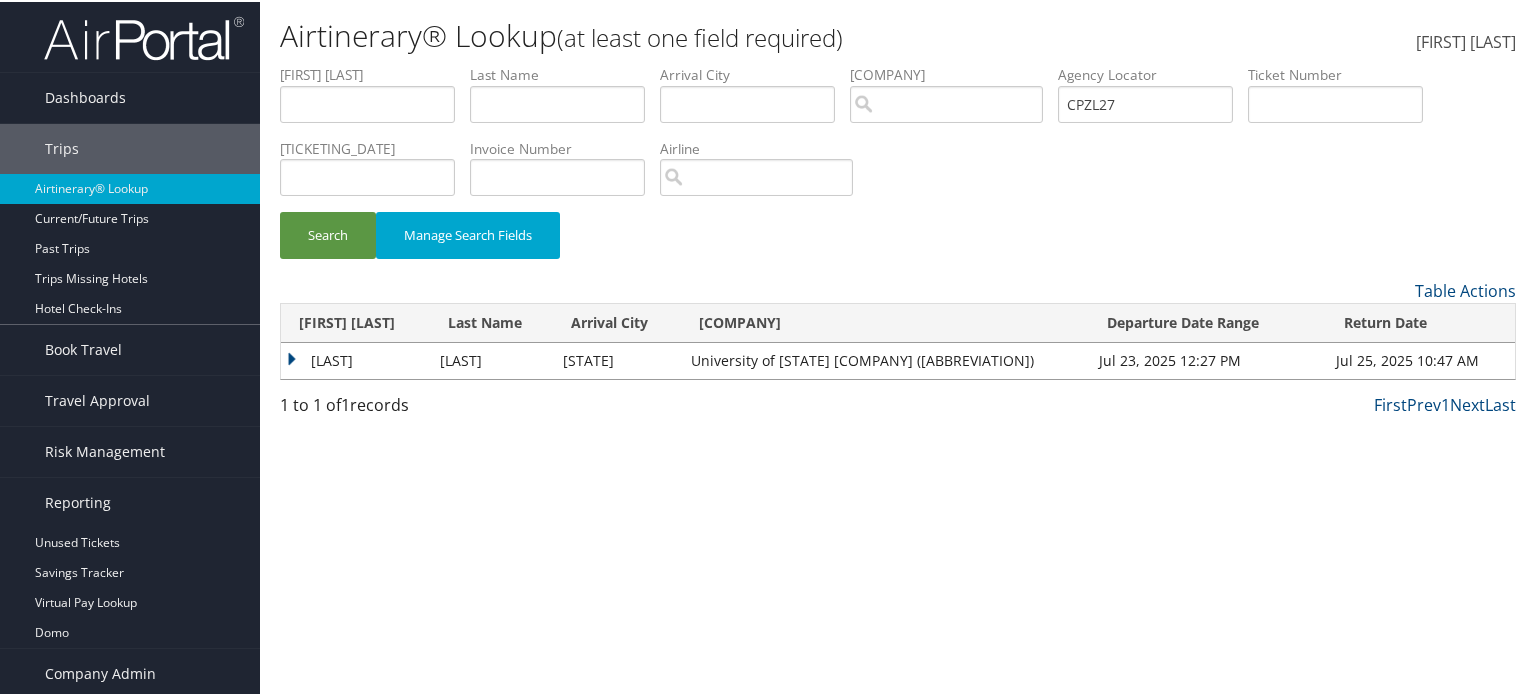 click on "NIKOLOS" at bounding box center [355, 359] 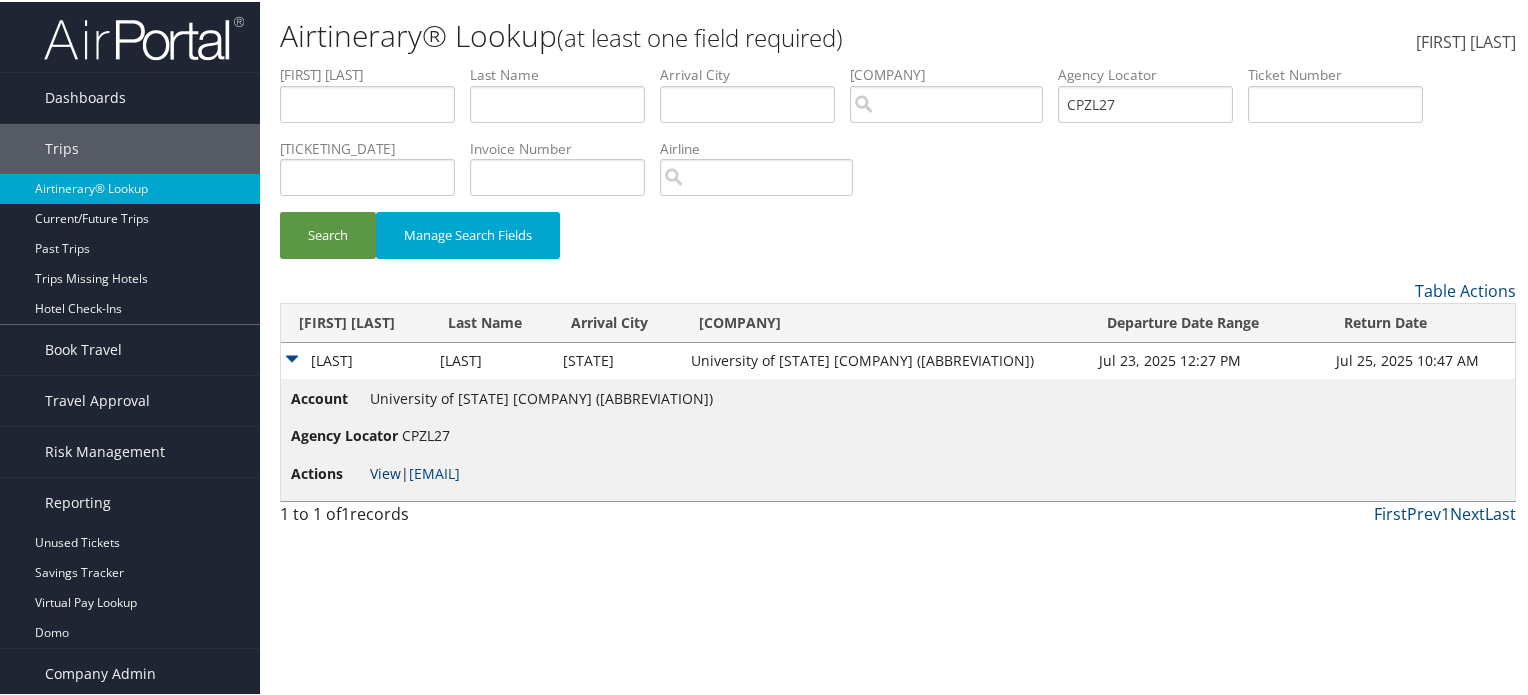 click on "View" at bounding box center (385, 471) 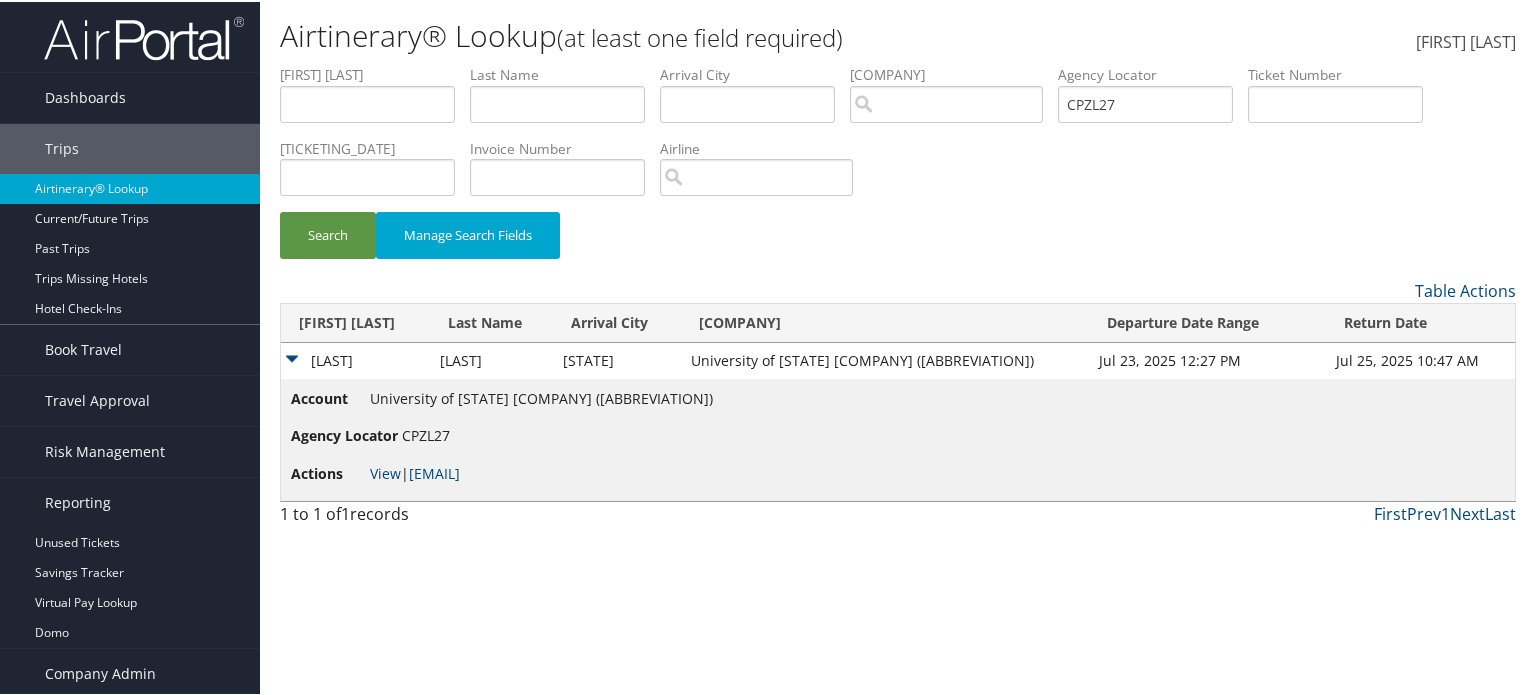 click on "[FIRST] [LAST]" at bounding box center (1466, 40) 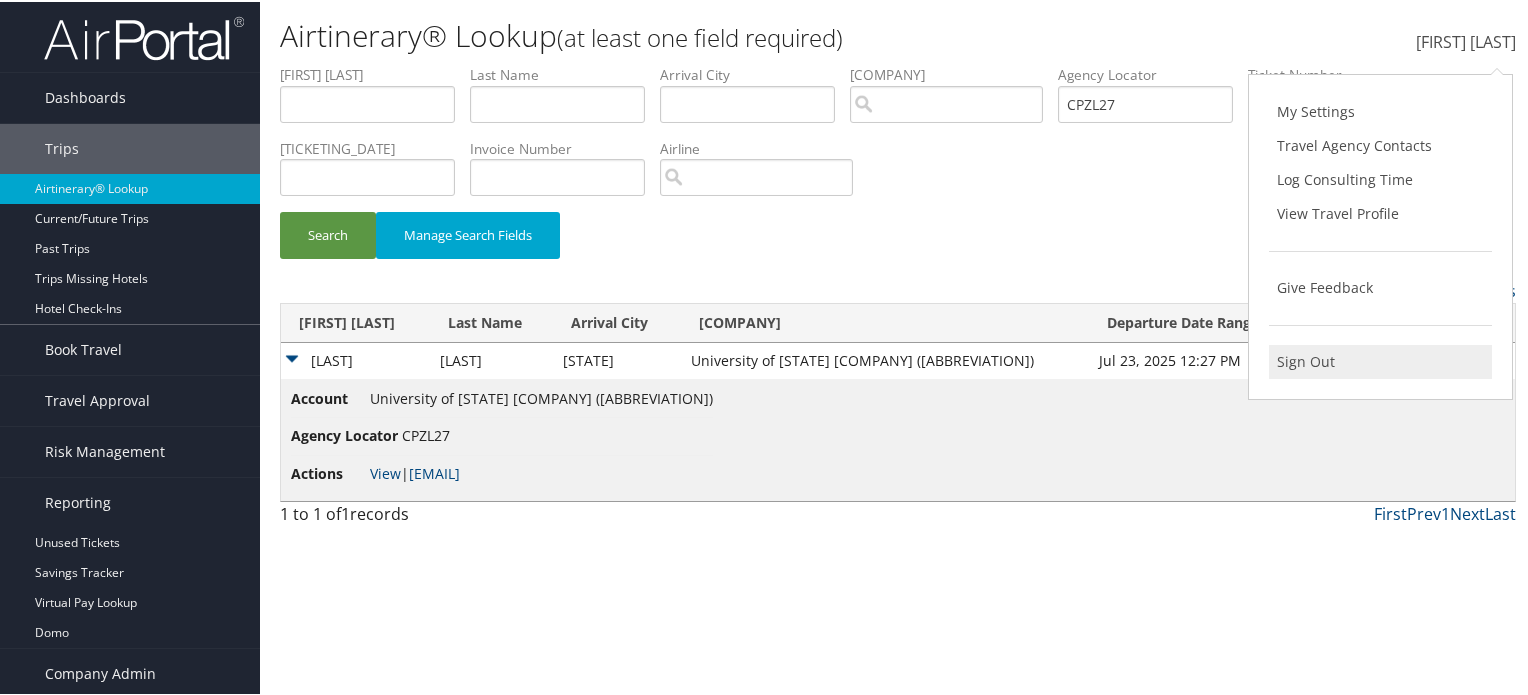 click on "Sign Out" at bounding box center (1380, 360) 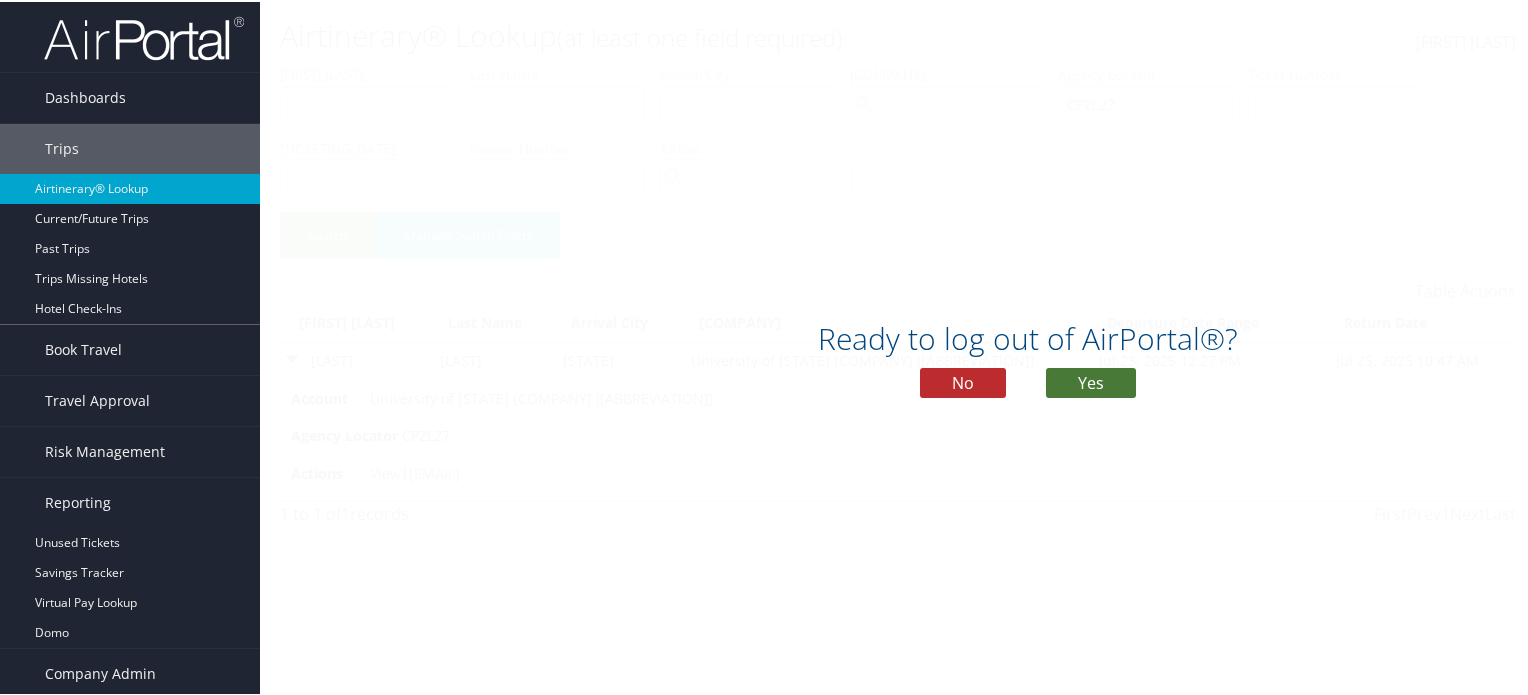 click on "Yes" at bounding box center [1091, 381] 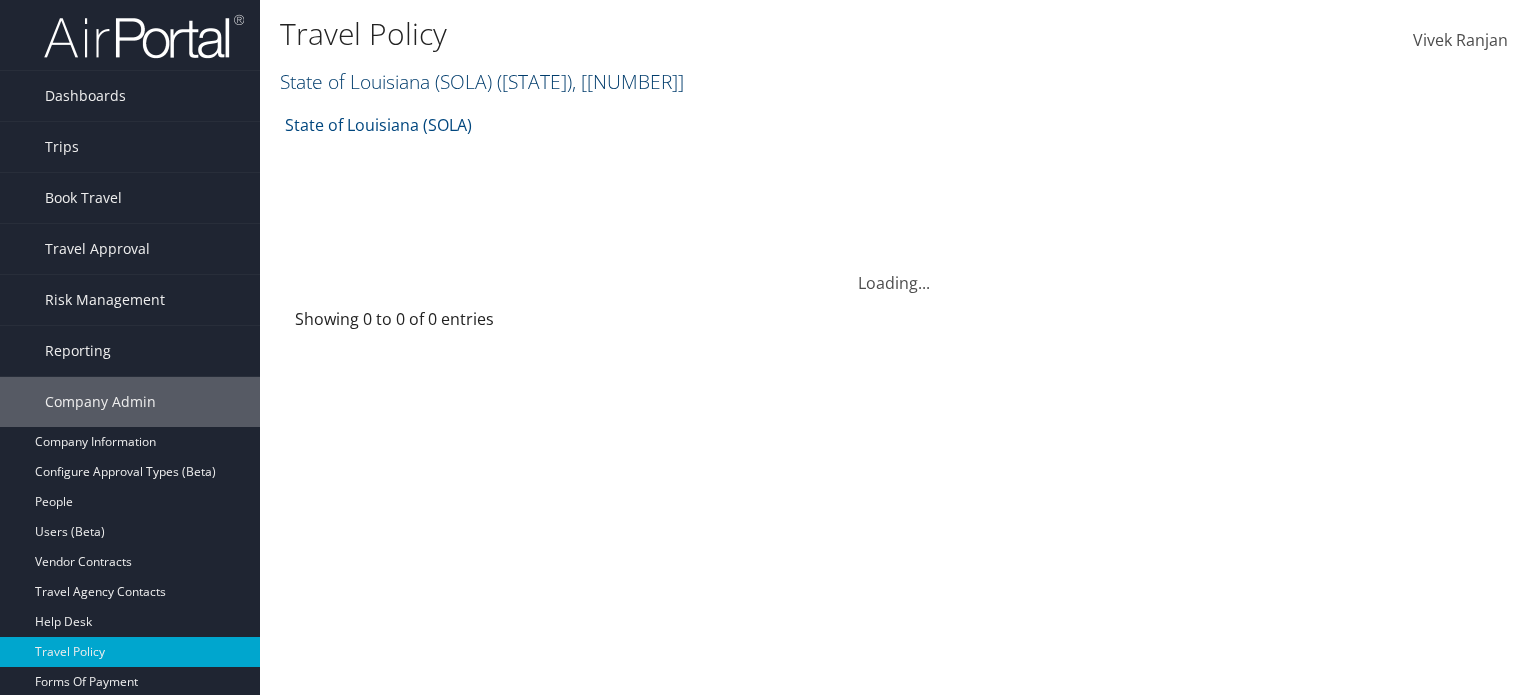 scroll, scrollTop: 0, scrollLeft: 0, axis: both 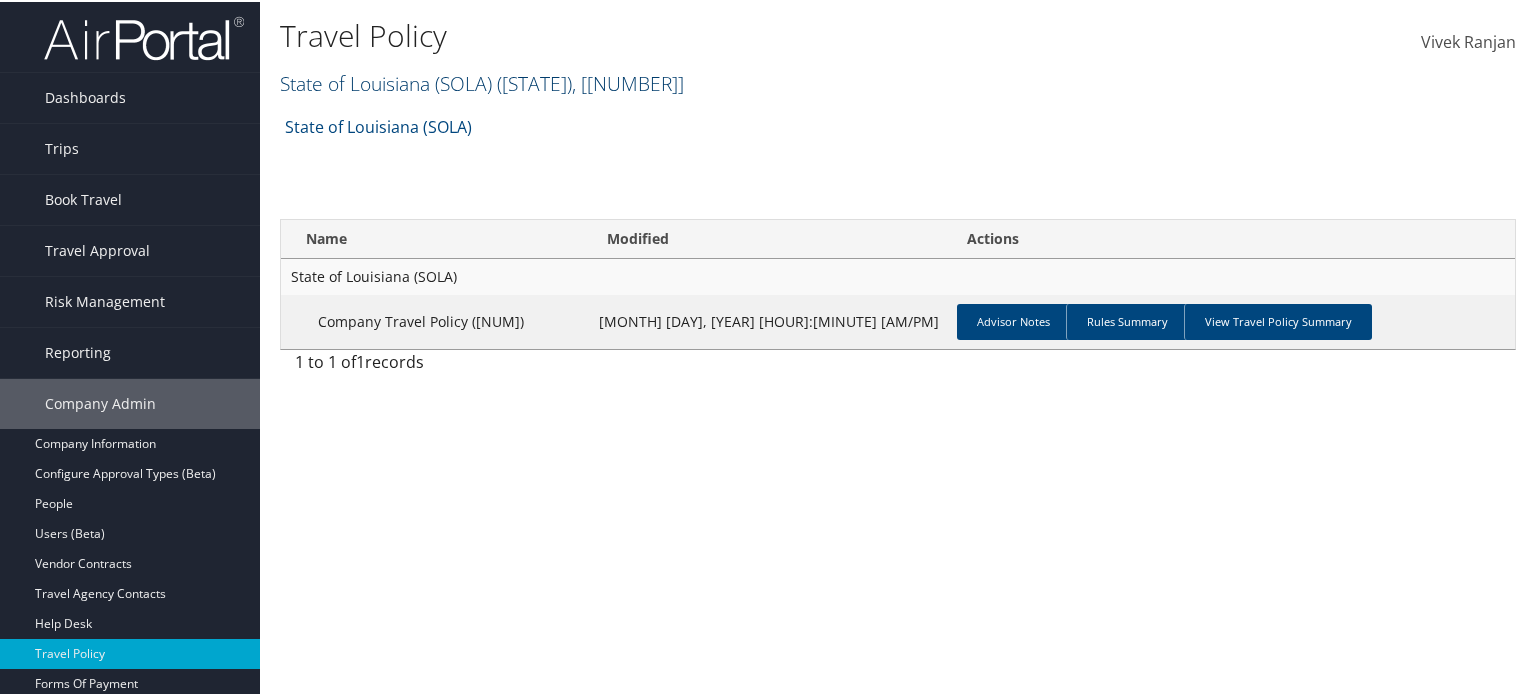 click at bounding box center (684, 81) 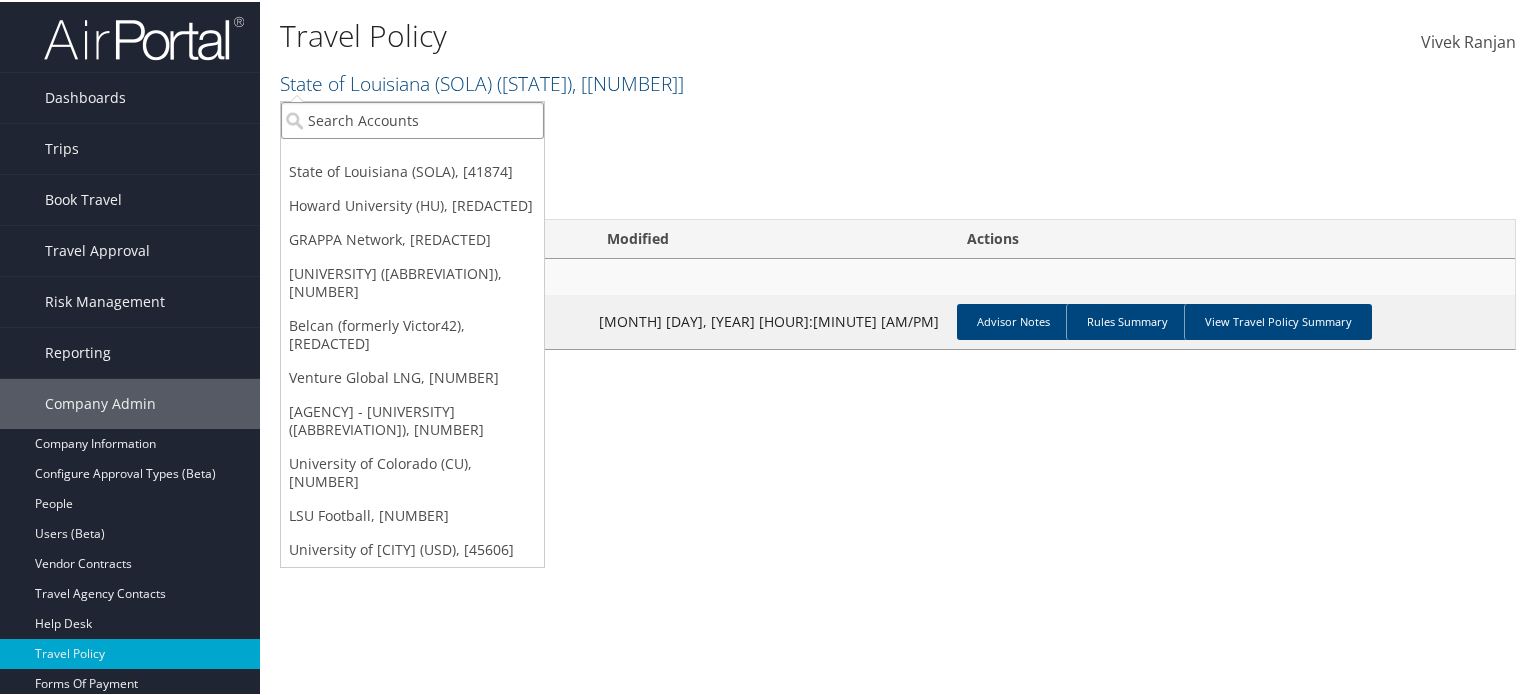 click at bounding box center (412, 118) 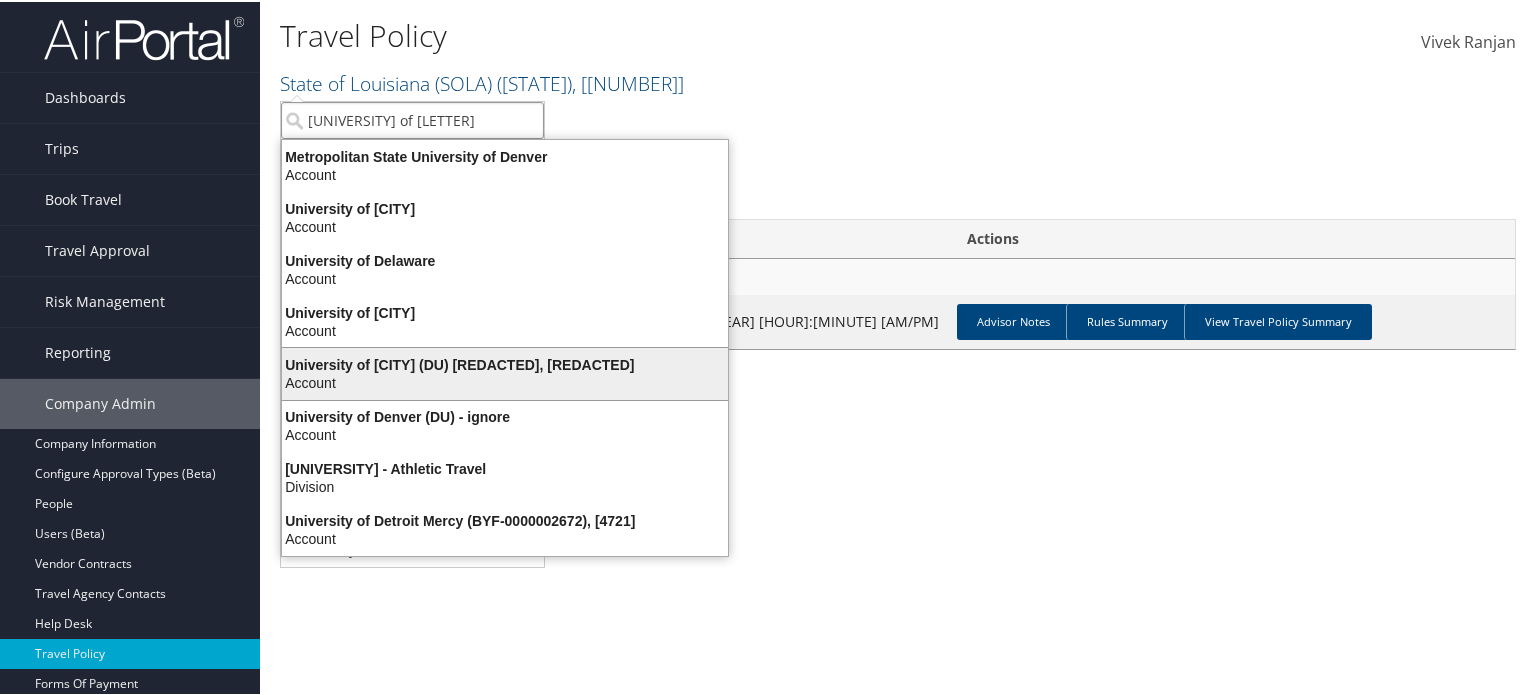 click on "Account" at bounding box center (505, 363) 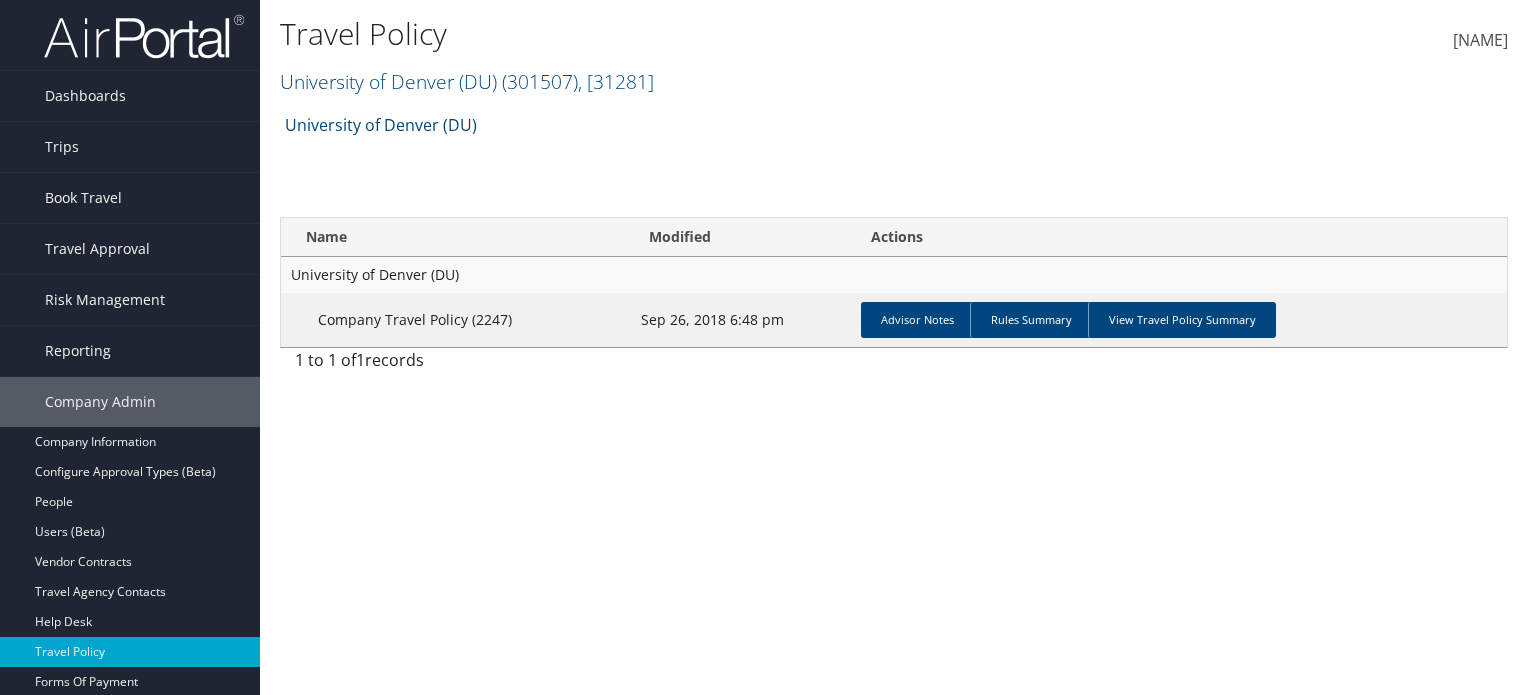 scroll, scrollTop: 0, scrollLeft: 0, axis: both 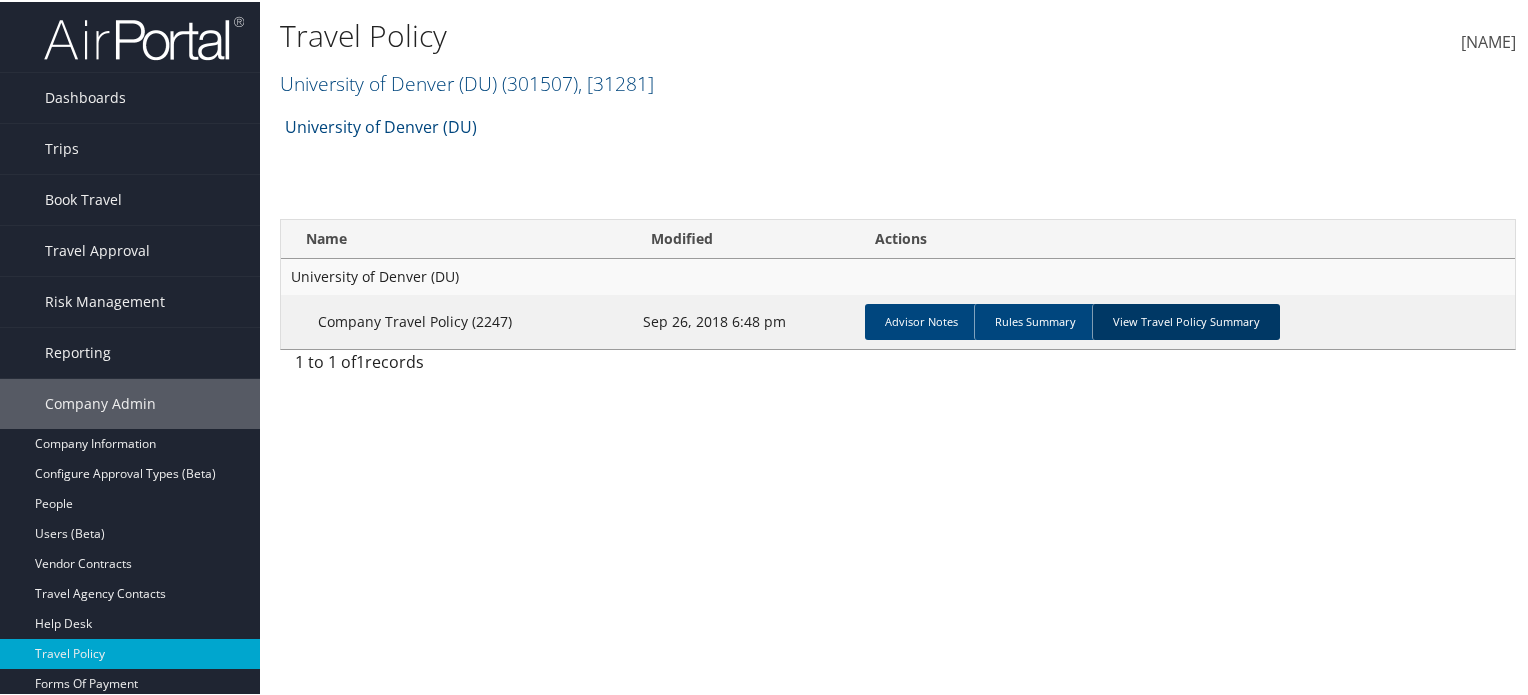 click on "View Travel Policy Summary" at bounding box center [1186, 320] 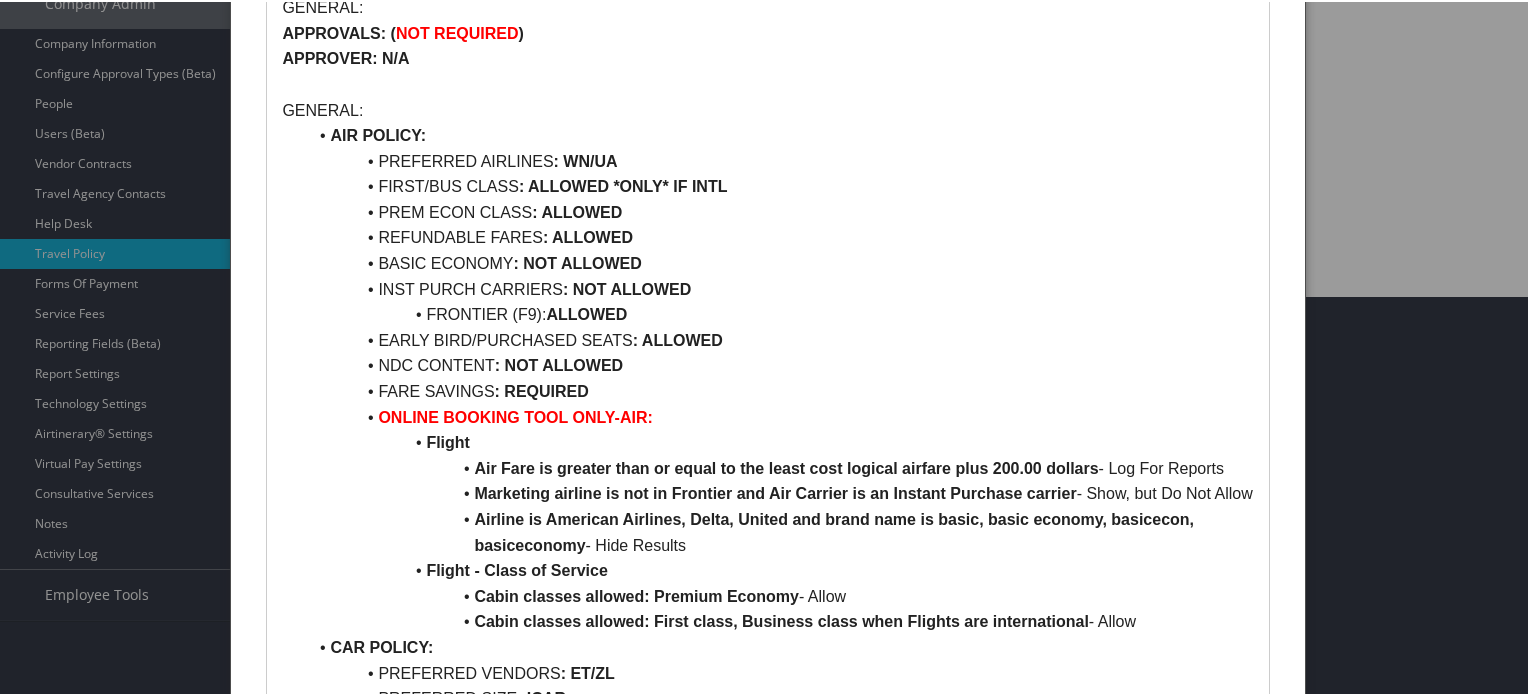 scroll, scrollTop: 300, scrollLeft: 0, axis: vertical 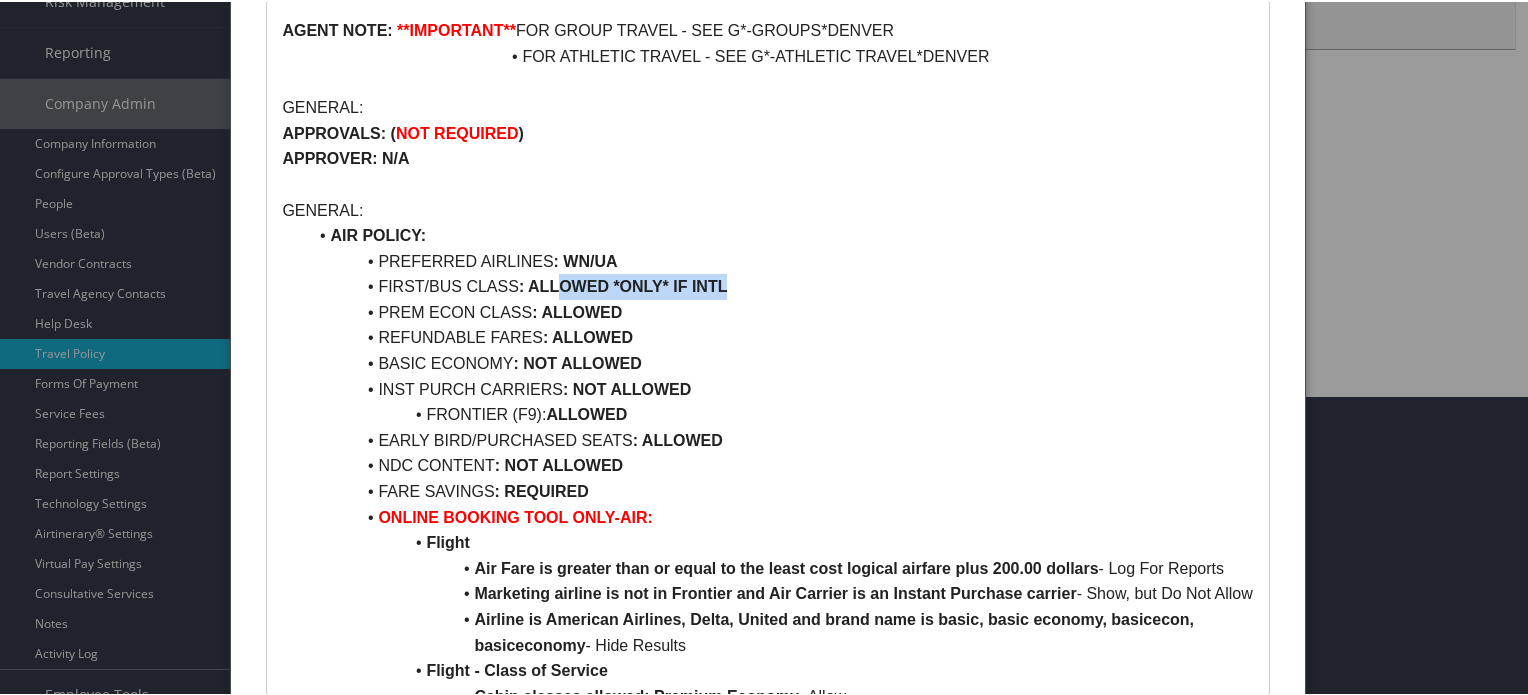 drag, startPoint x: 559, startPoint y: 286, endPoint x: 824, endPoint y: 274, distance: 265.27155 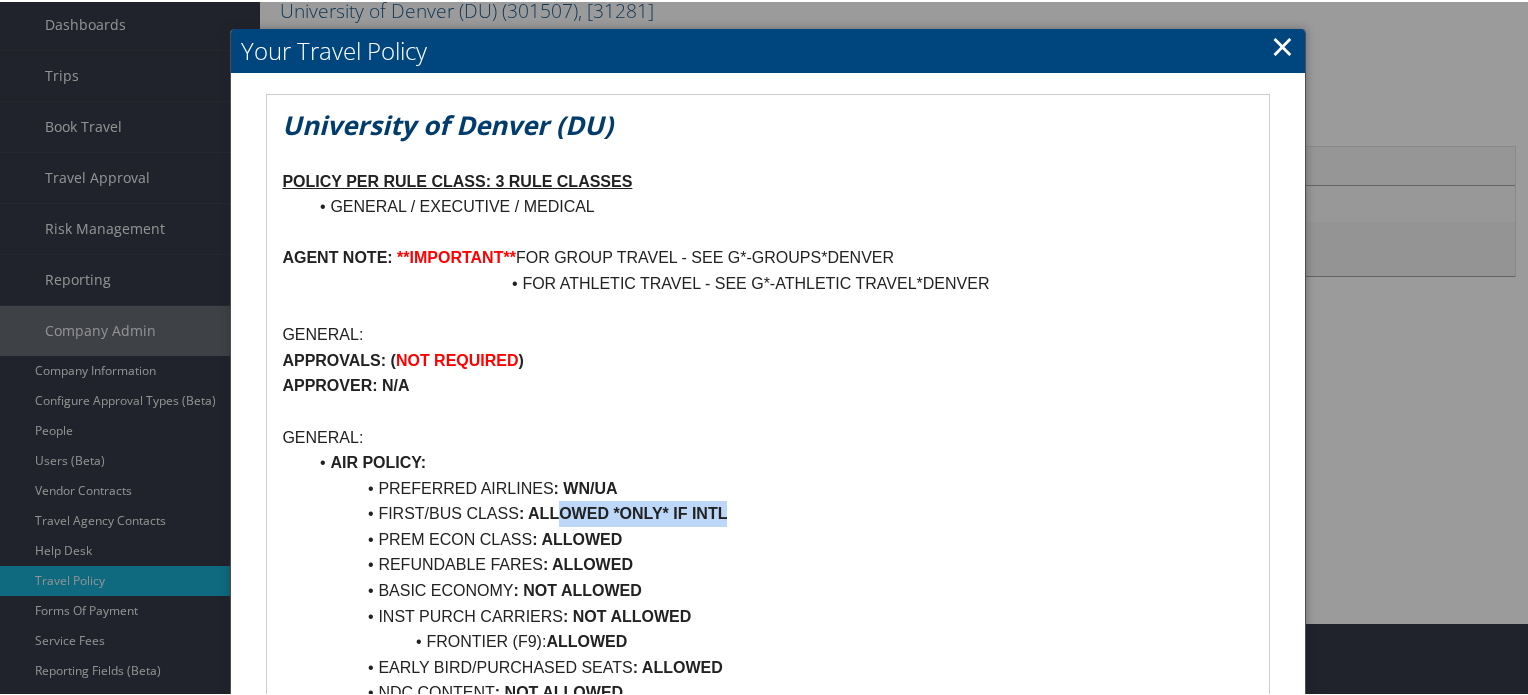 scroll, scrollTop: 0, scrollLeft: 0, axis: both 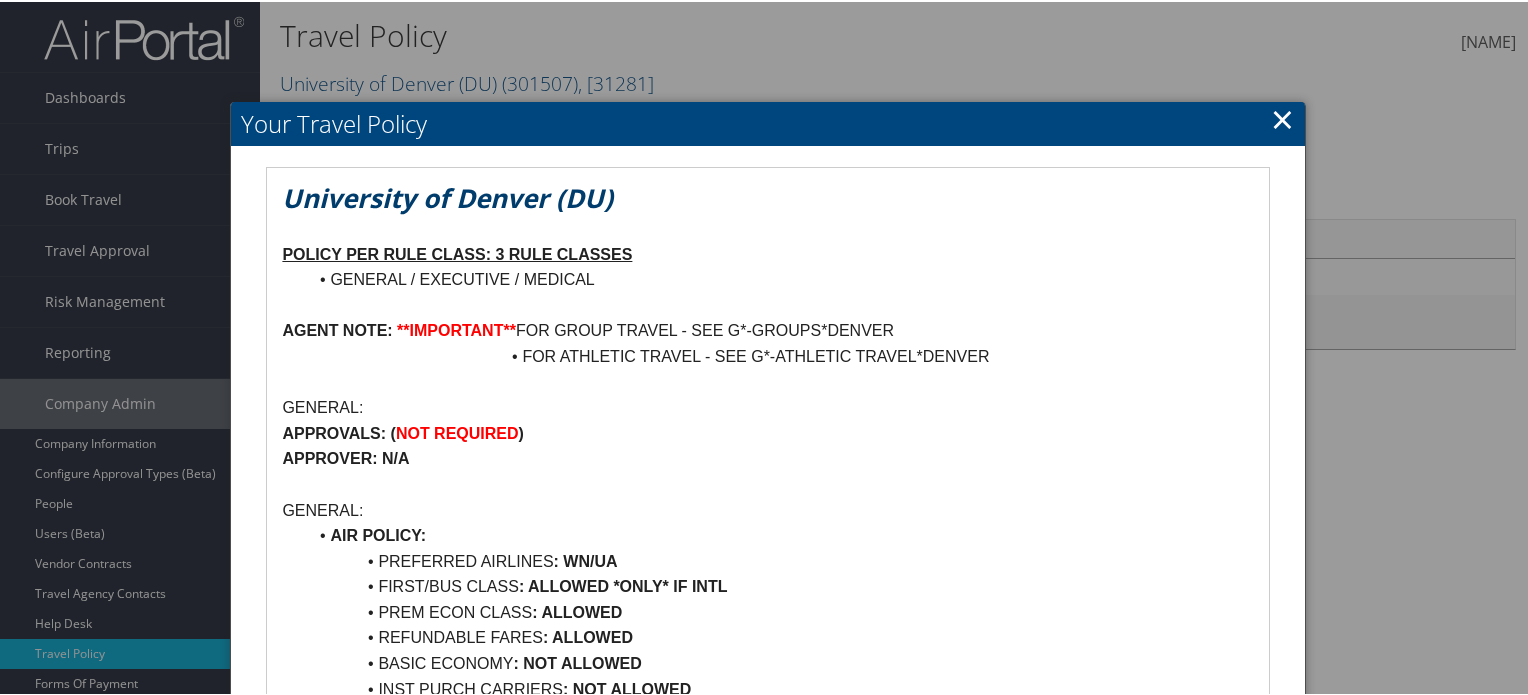 click on "×" at bounding box center (1282, 117) 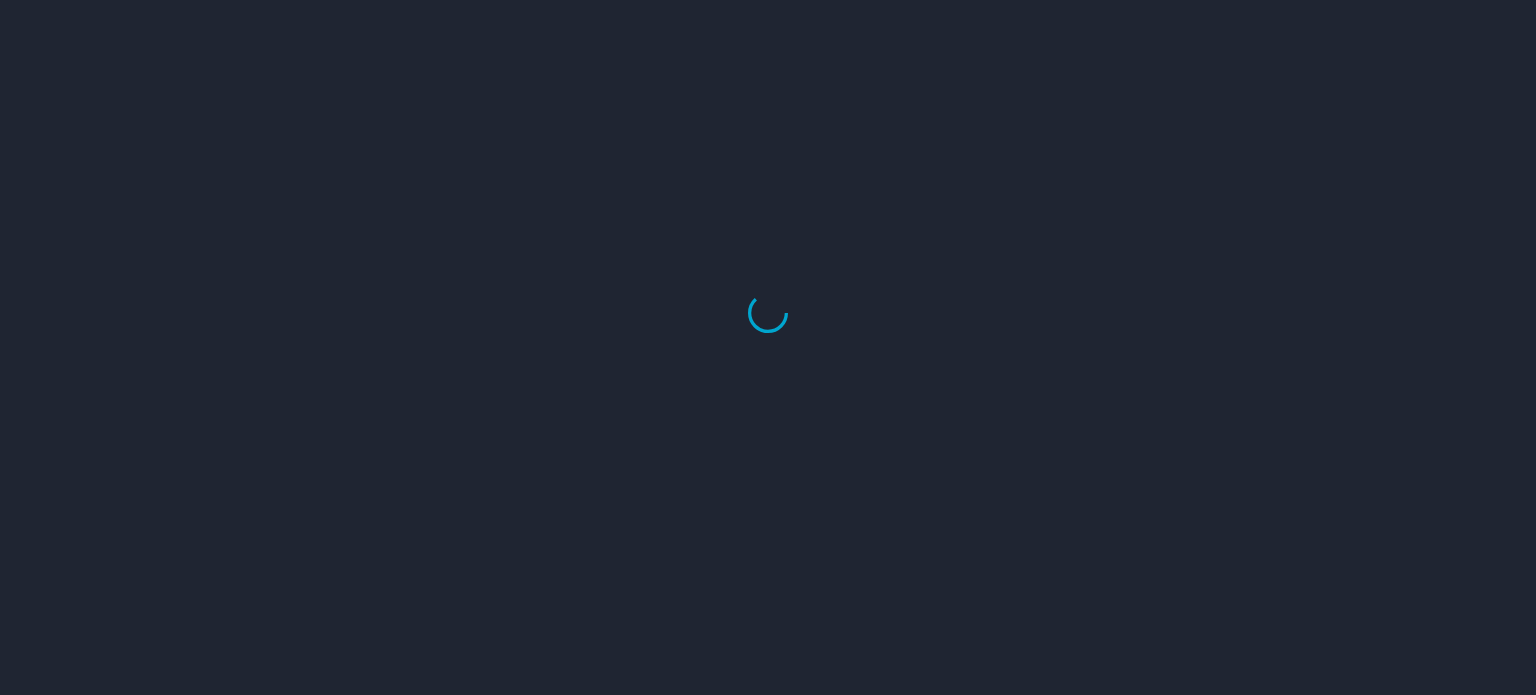 scroll, scrollTop: 0, scrollLeft: 0, axis: both 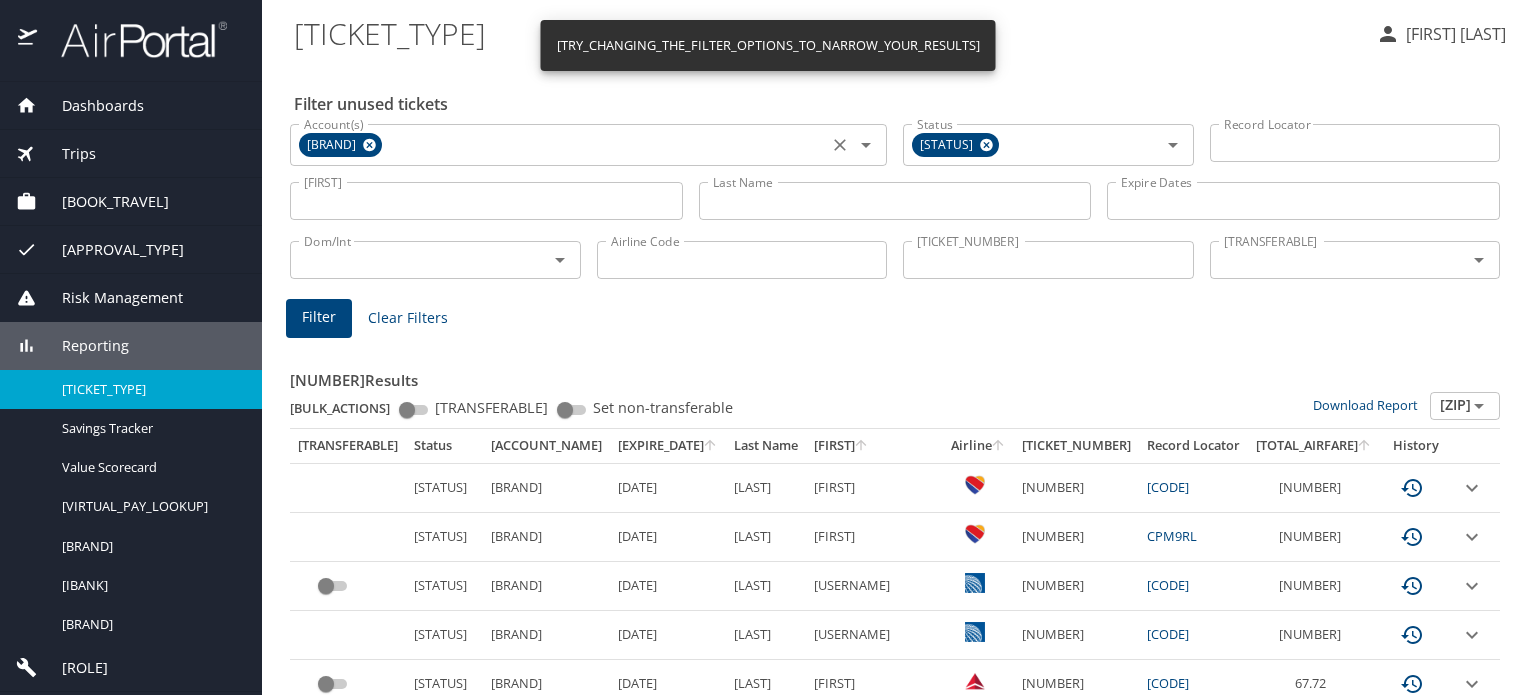 click at bounding box center (369, 145) 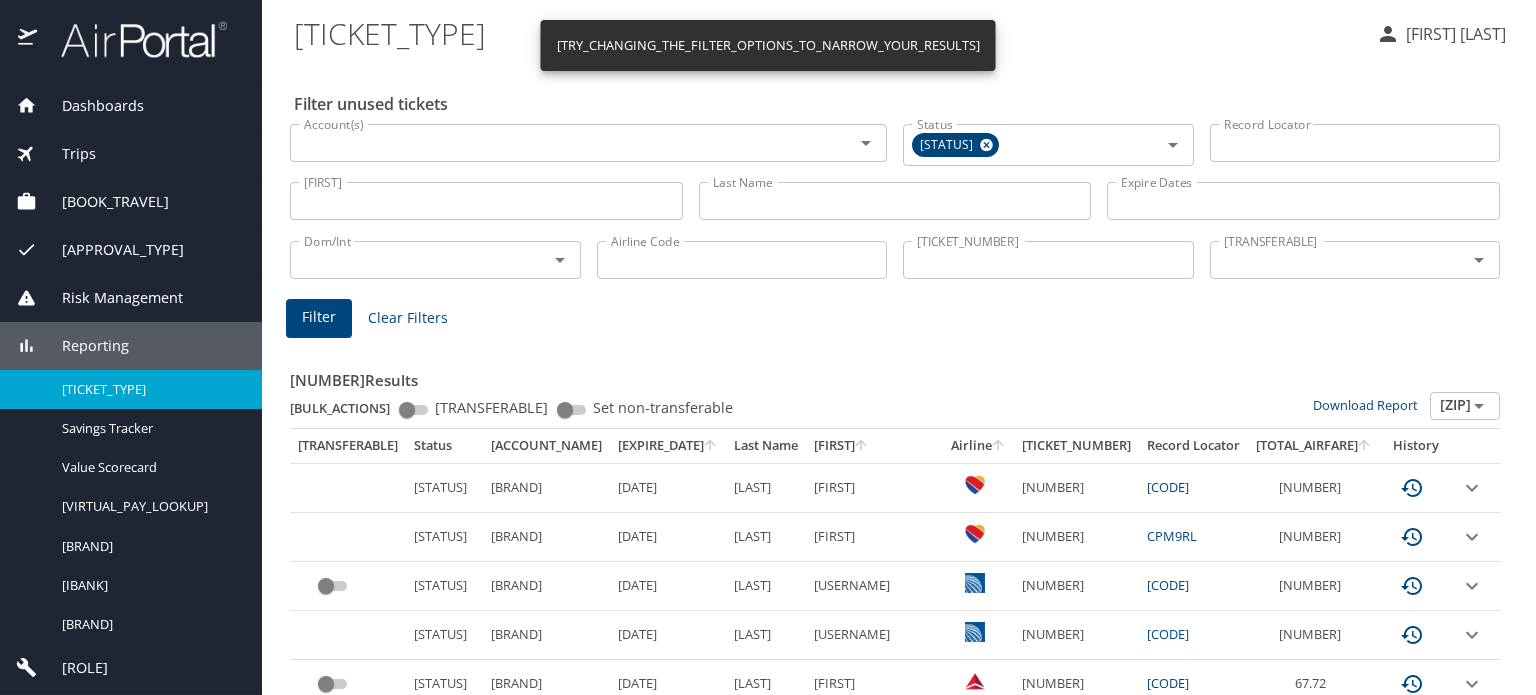 click on "Account(s)" at bounding box center (559, 143) 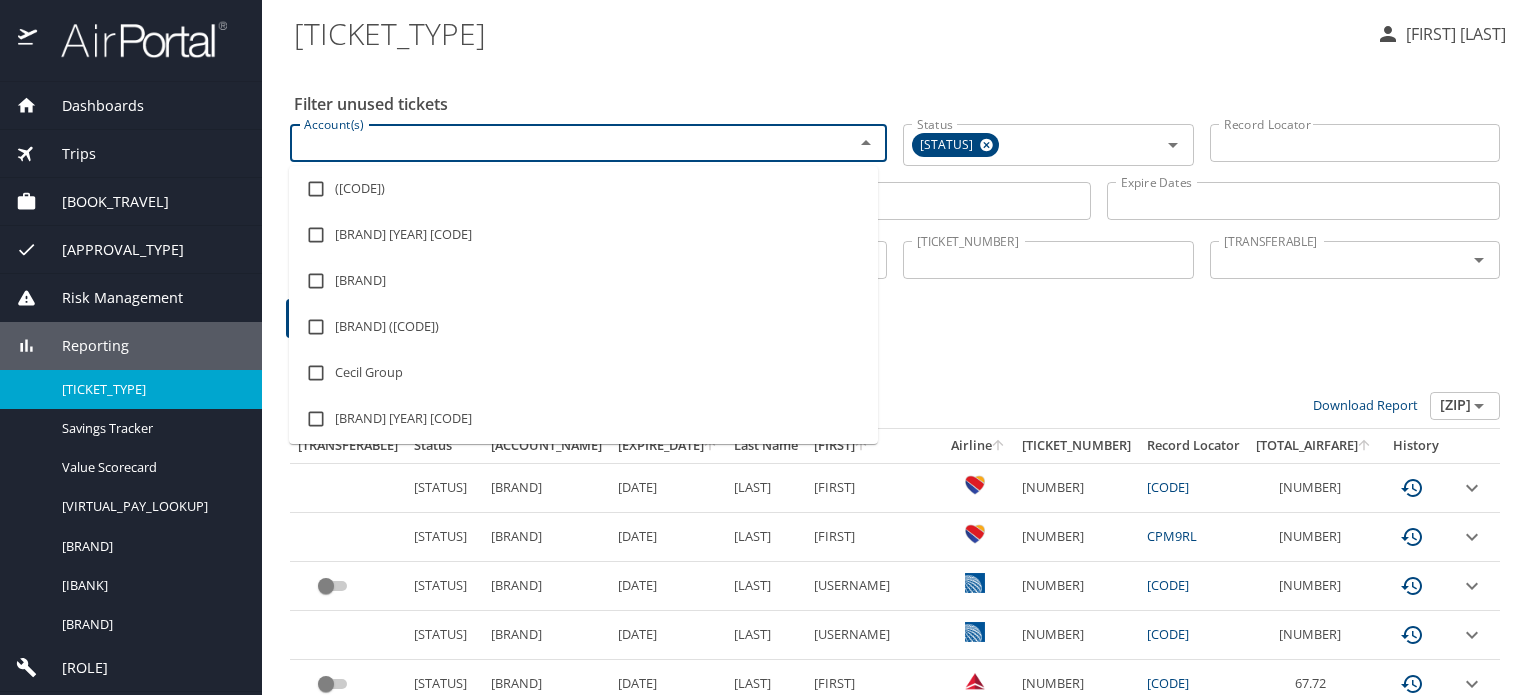 click on "Ticket Number" at bounding box center (1048, 260) 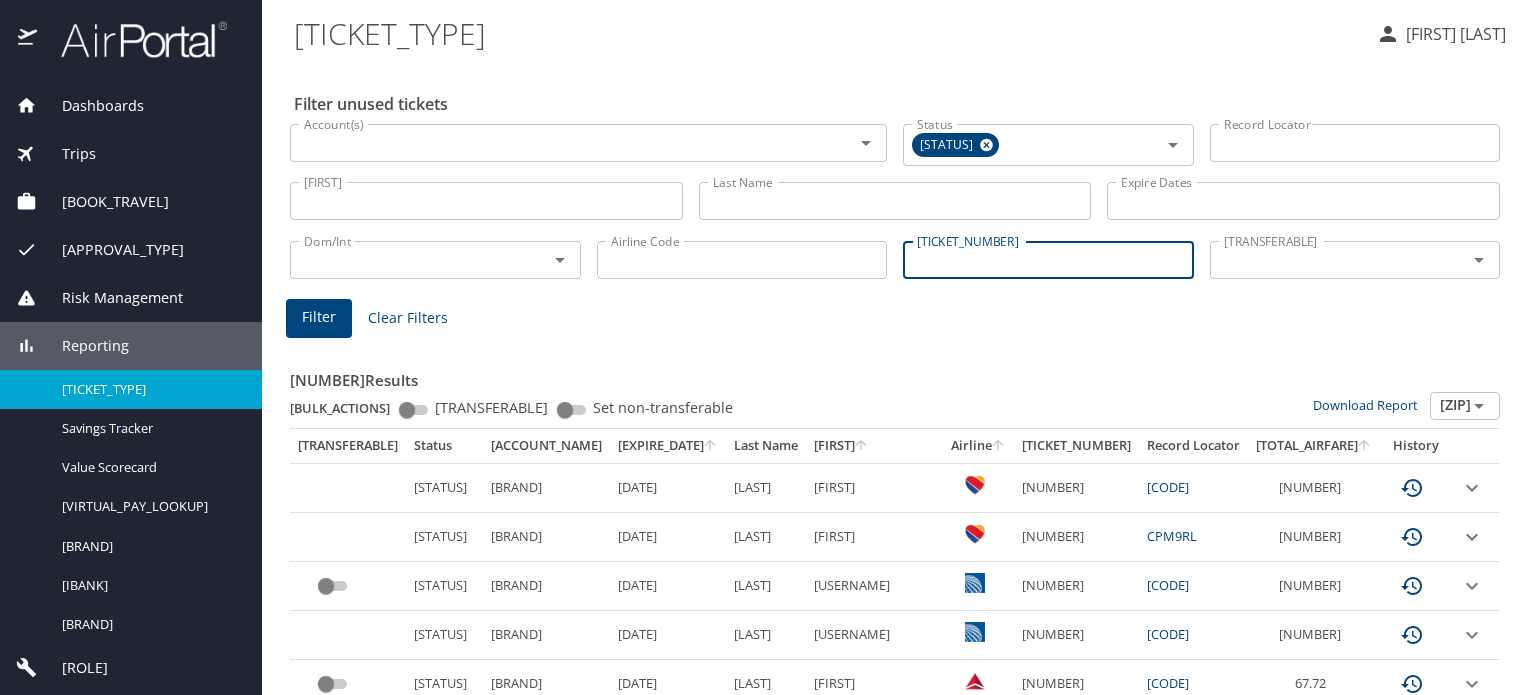 paste on "0018998429178" 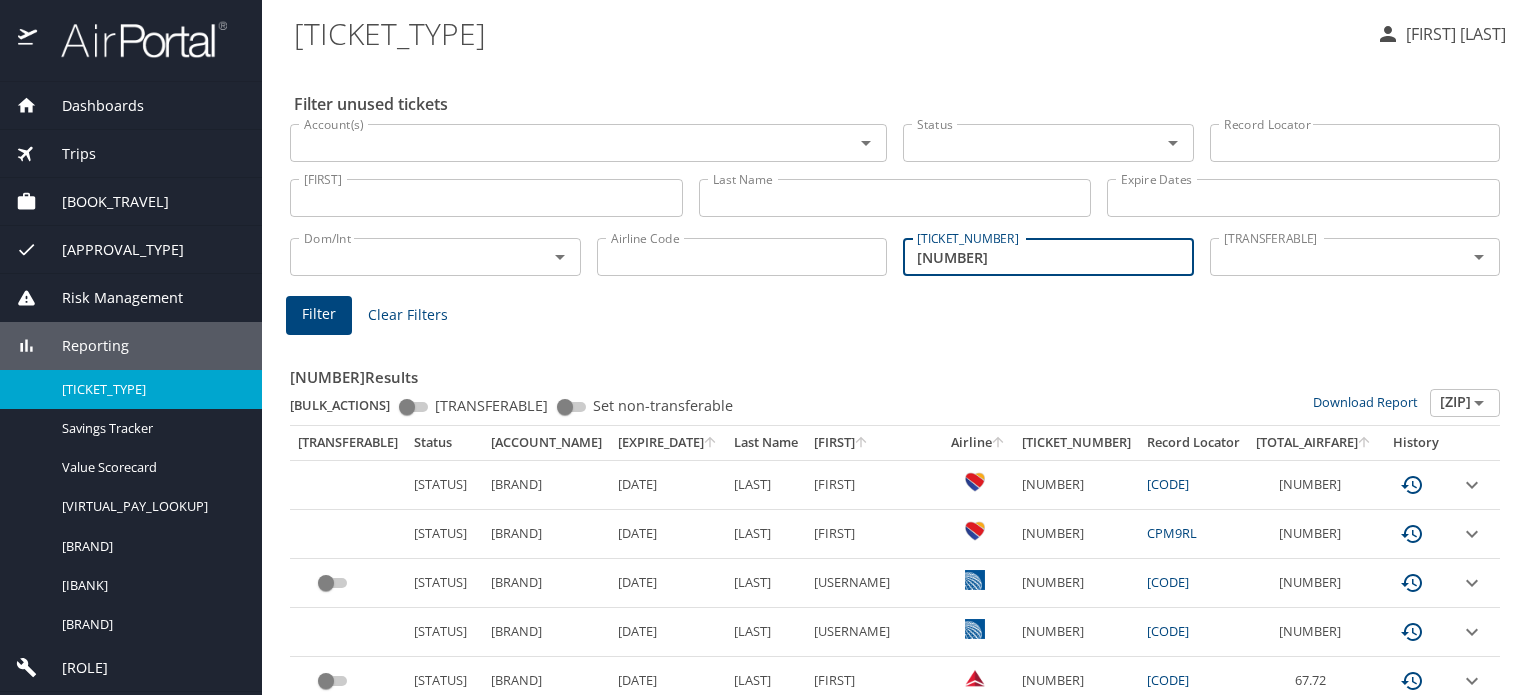 type on "0018998429178" 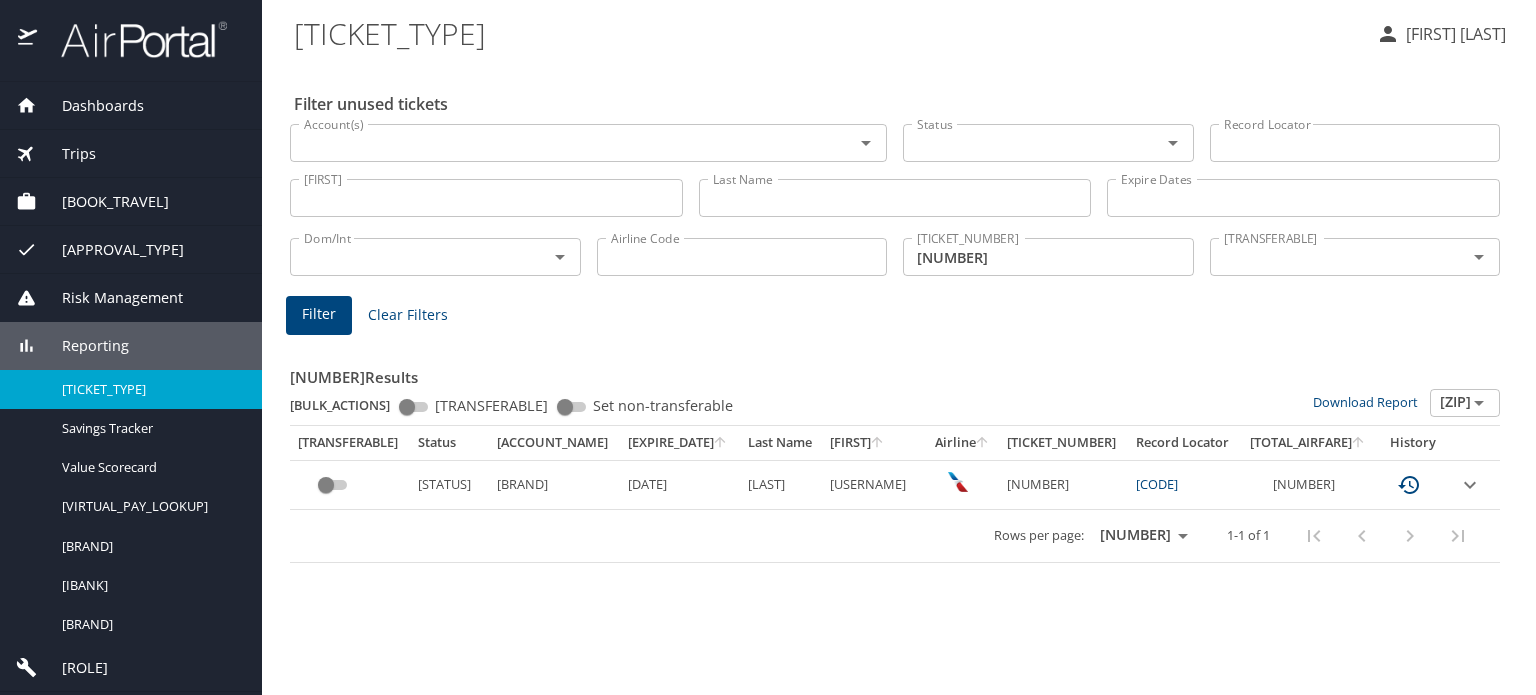 click at bounding box center (1470, 485) 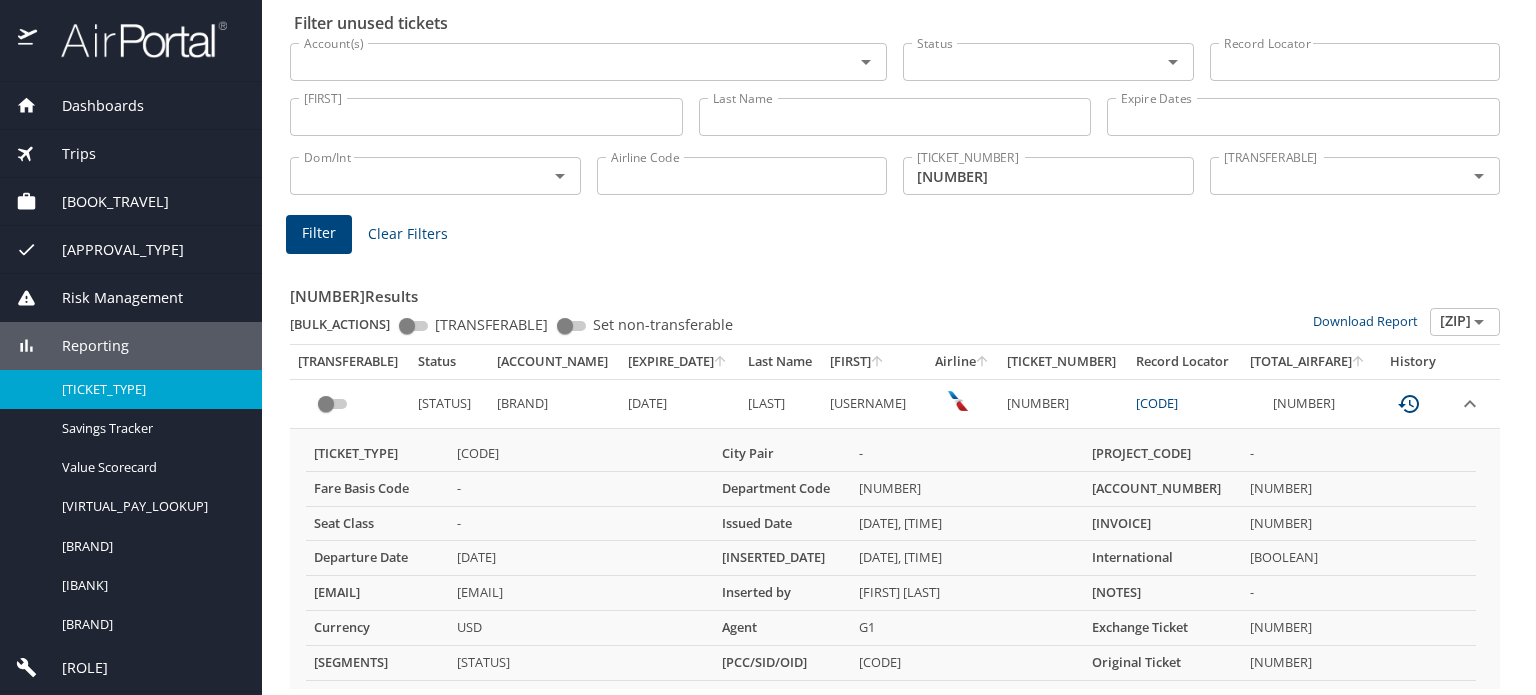 scroll, scrollTop: 133, scrollLeft: 0, axis: vertical 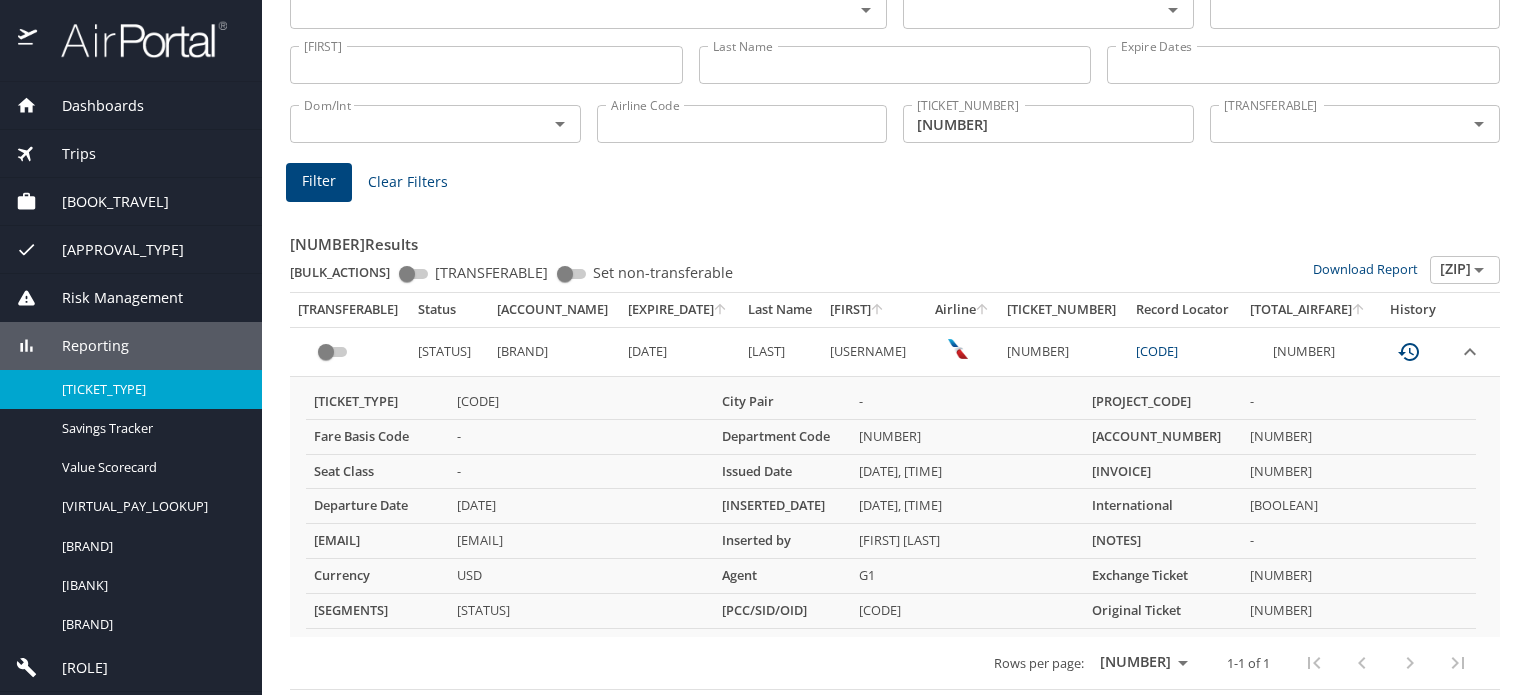 type 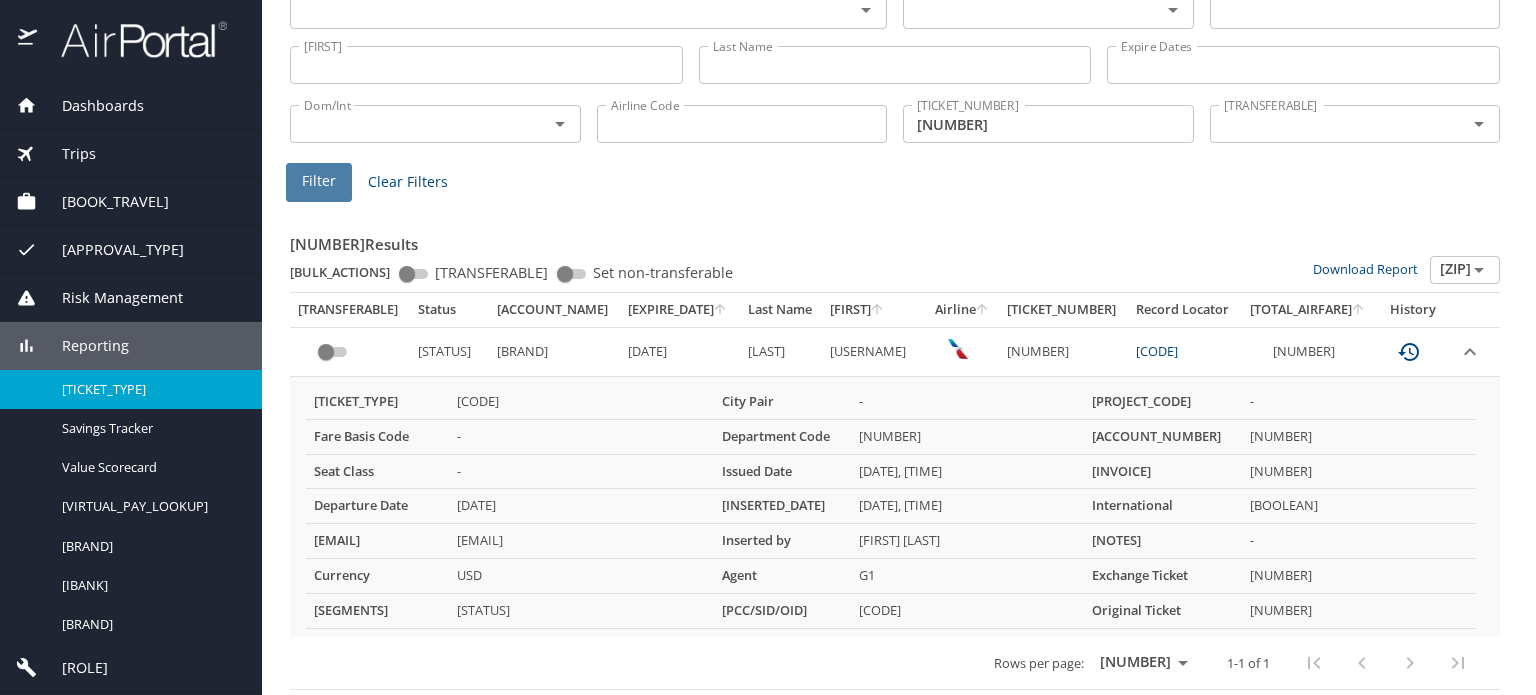 click on "Filter" at bounding box center (319, 181) 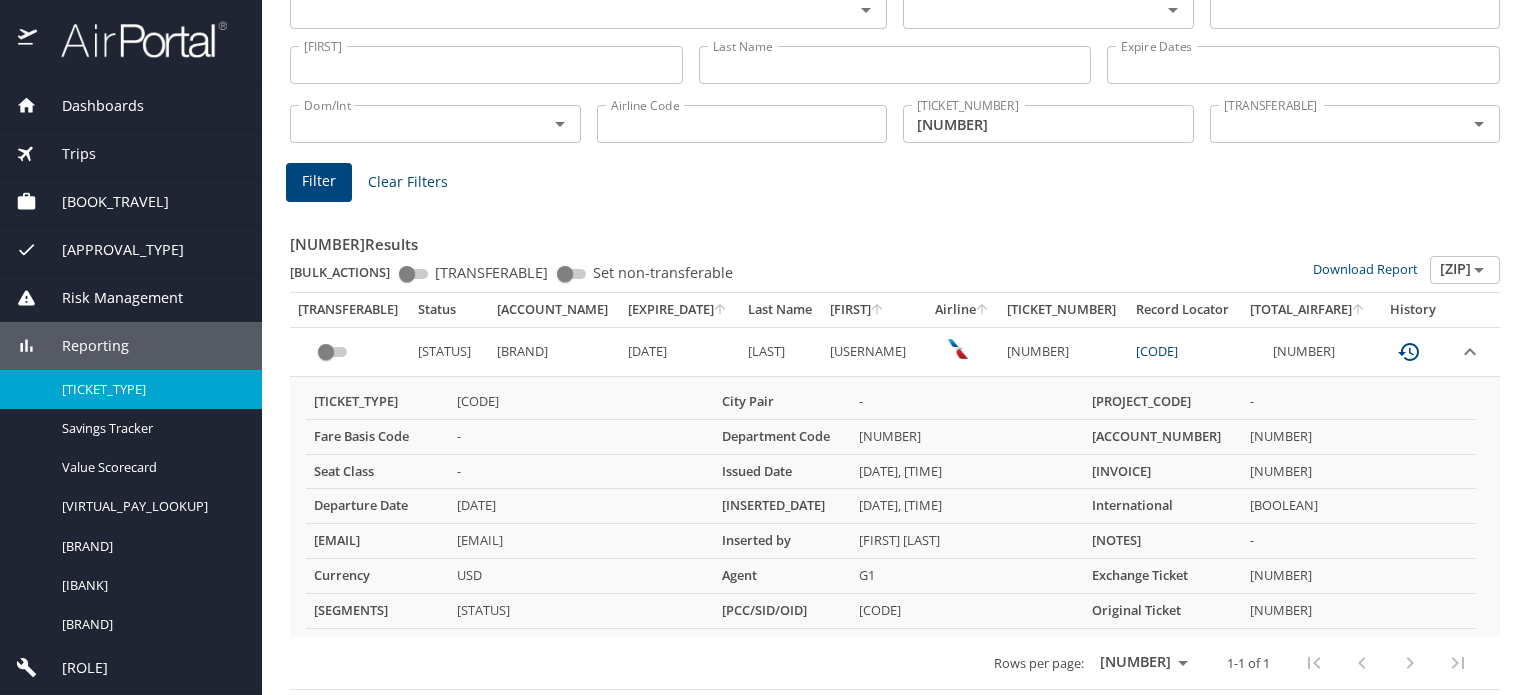 click on "Filter" at bounding box center (319, 181) 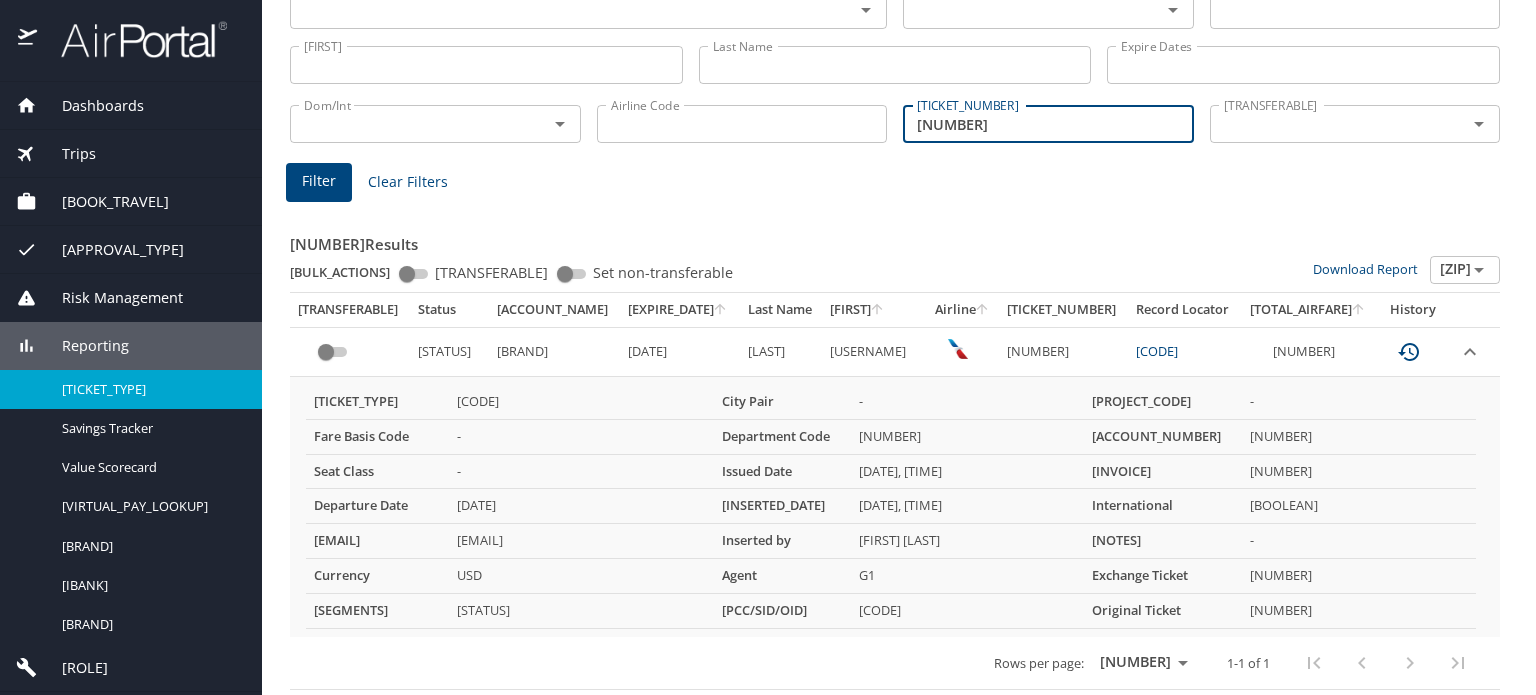 drag, startPoint x: 1032, startPoint y: 118, endPoint x: 723, endPoint y: 102, distance: 309.41397 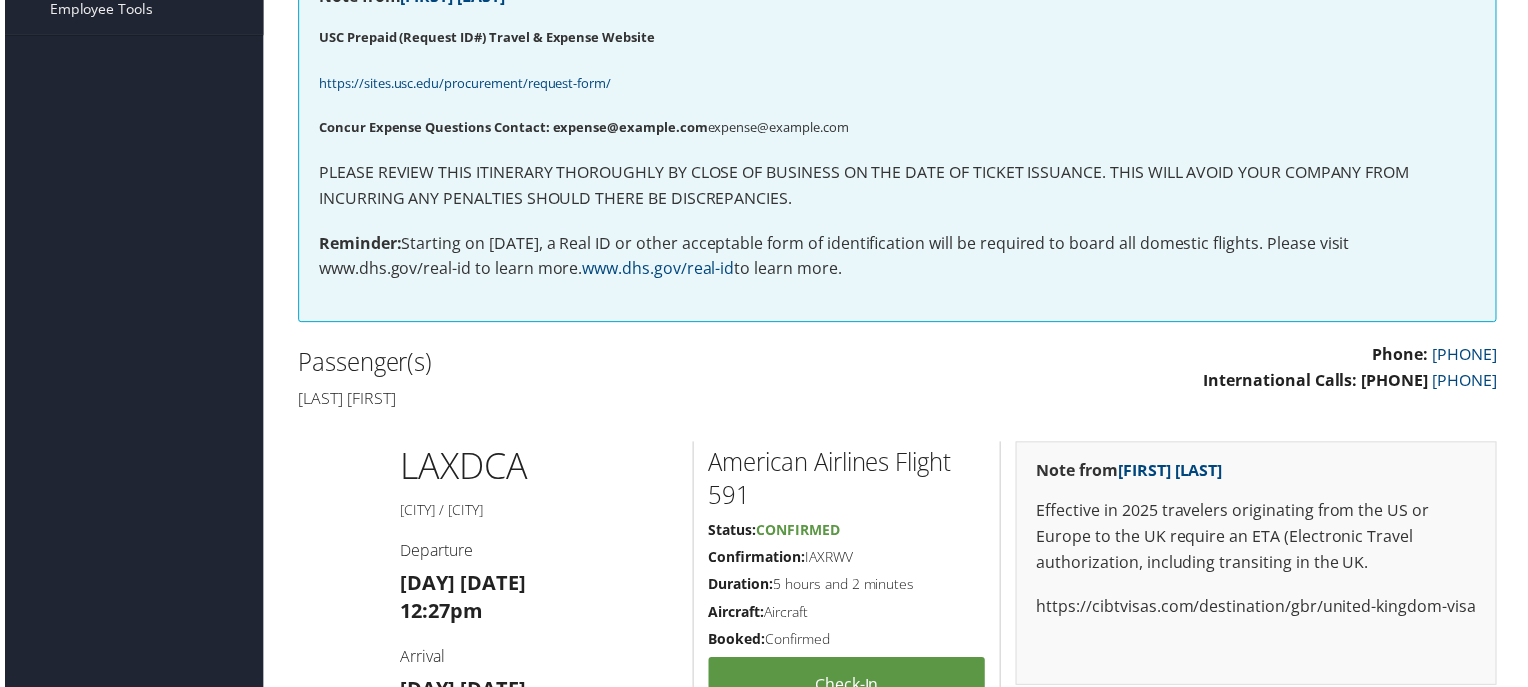 scroll, scrollTop: 0, scrollLeft: 0, axis: both 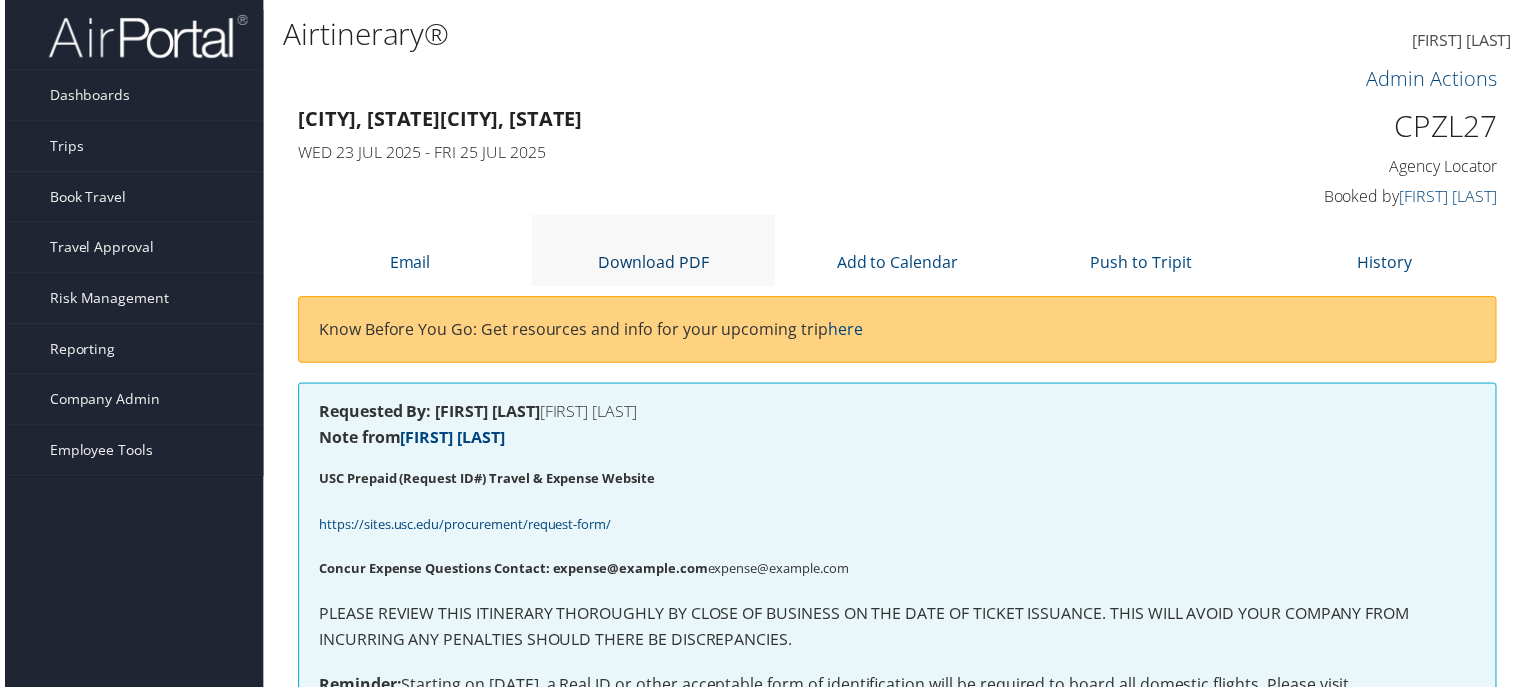 click on "Download PDF" at bounding box center [652, 264] 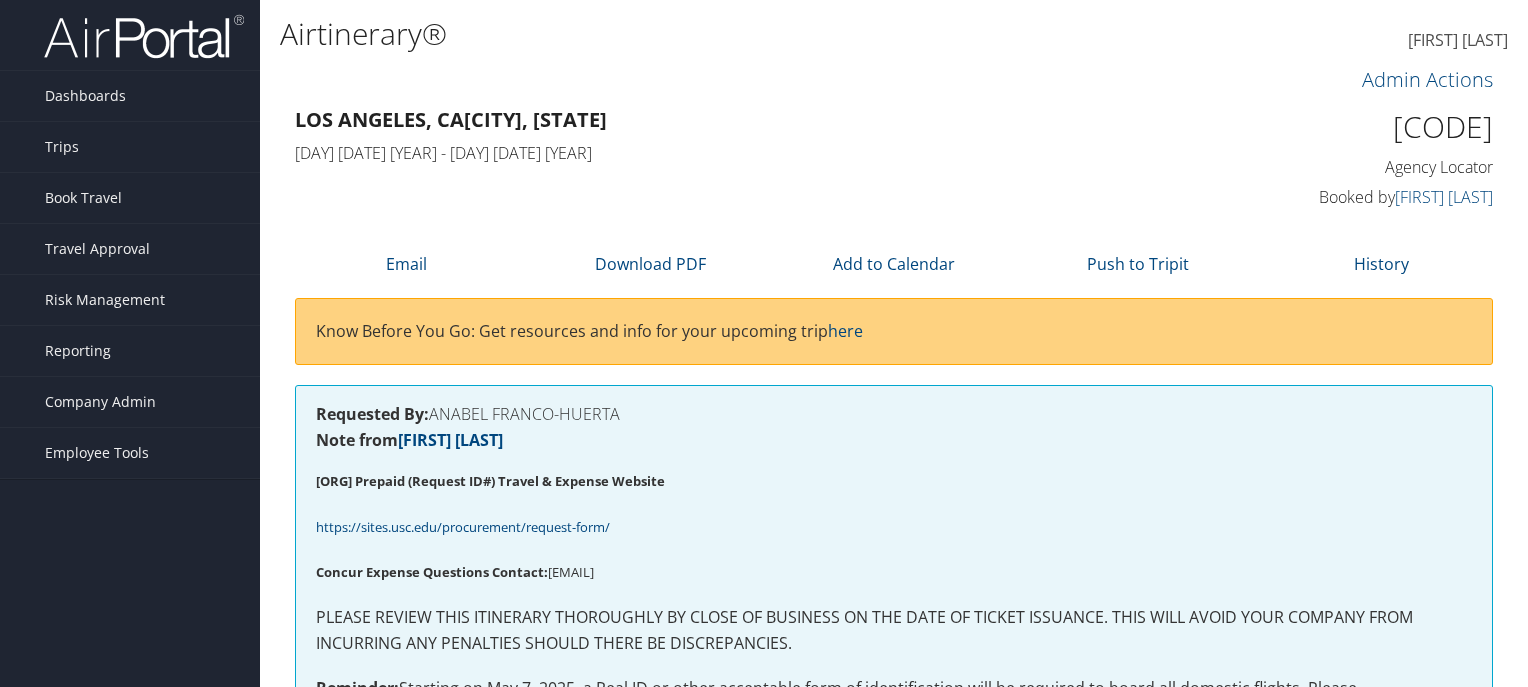 scroll, scrollTop: 0, scrollLeft: 0, axis: both 